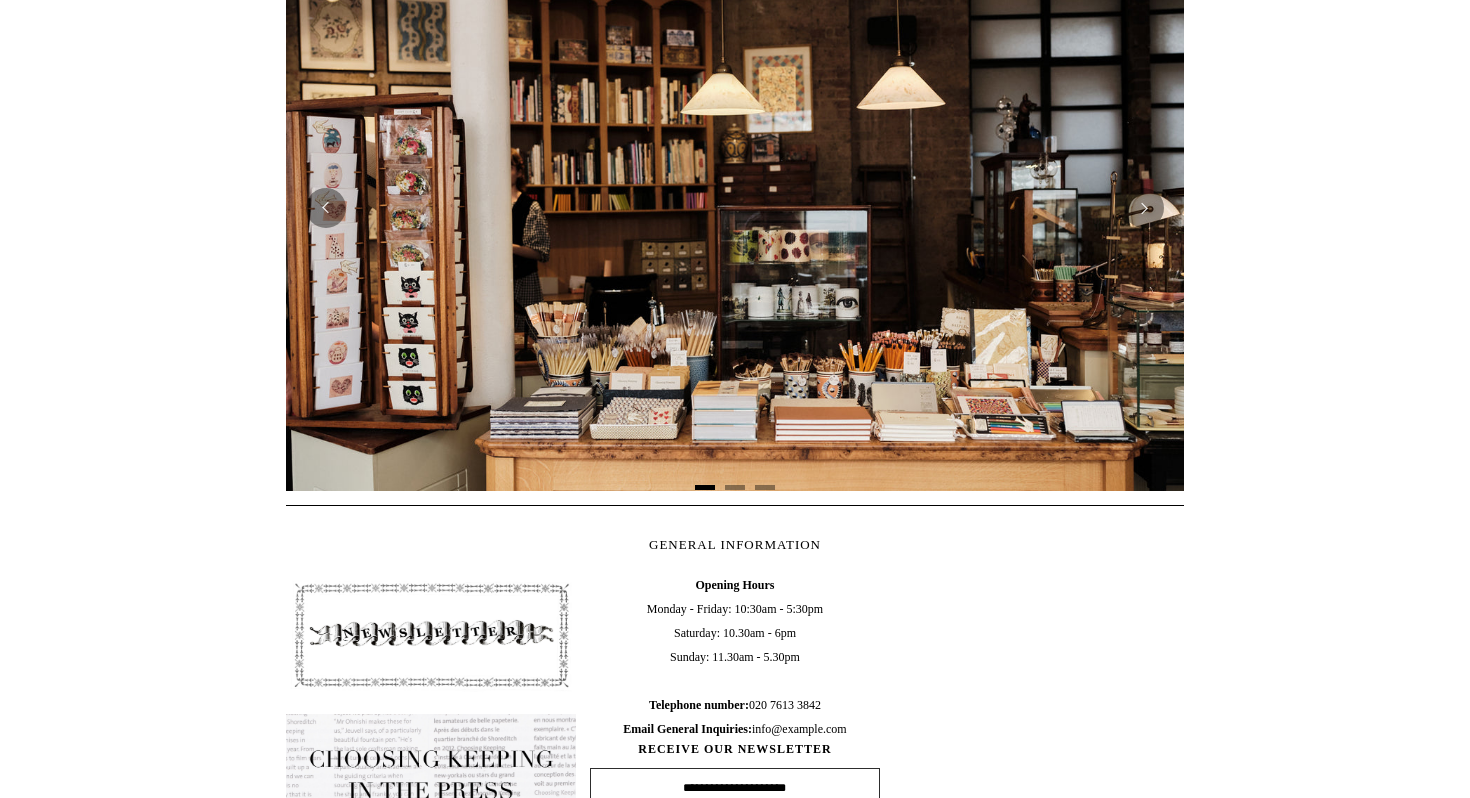 scroll, scrollTop: 832, scrollLeft: 0, axis: vertical 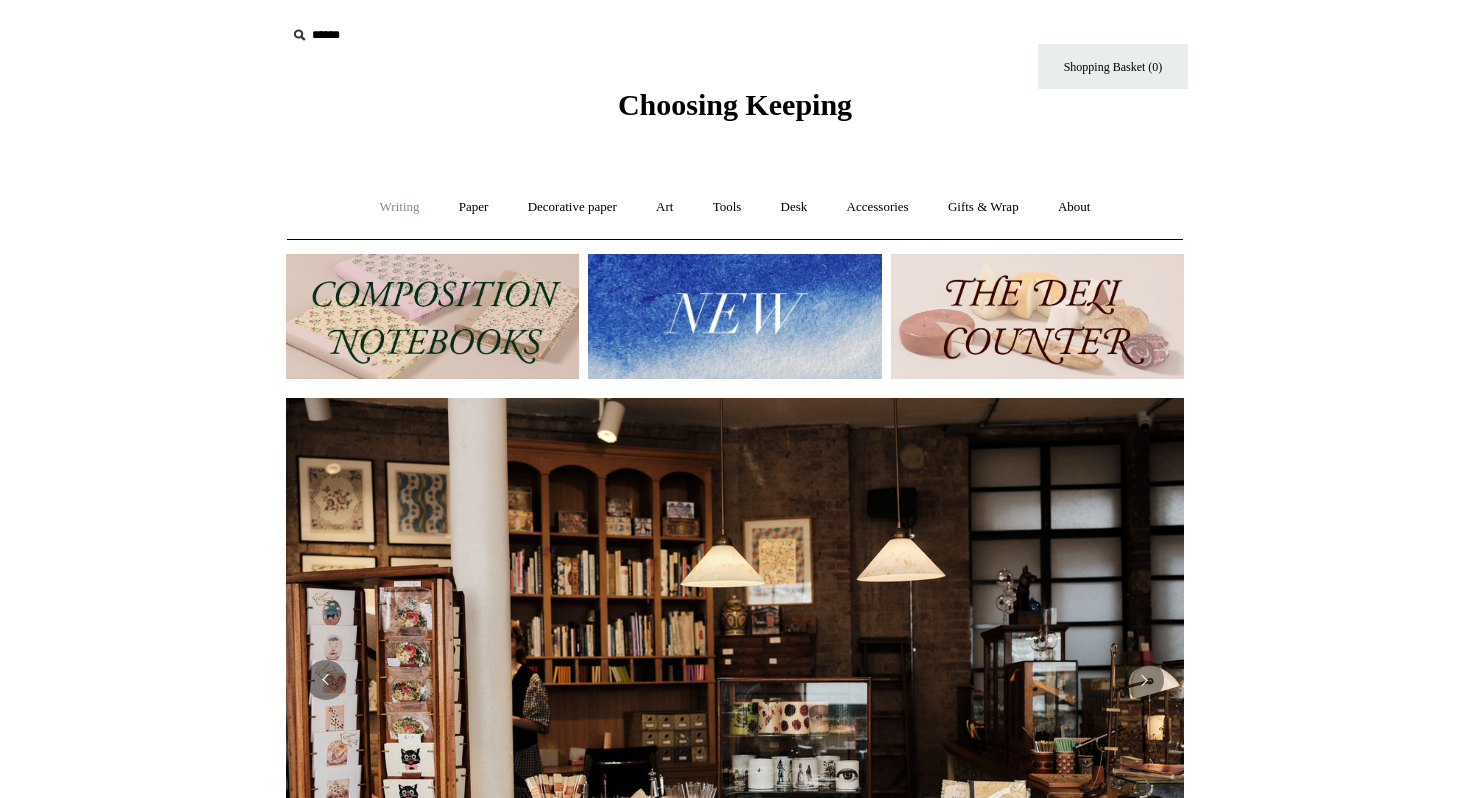 click on "Writing +" at bounding box center [400, 207] 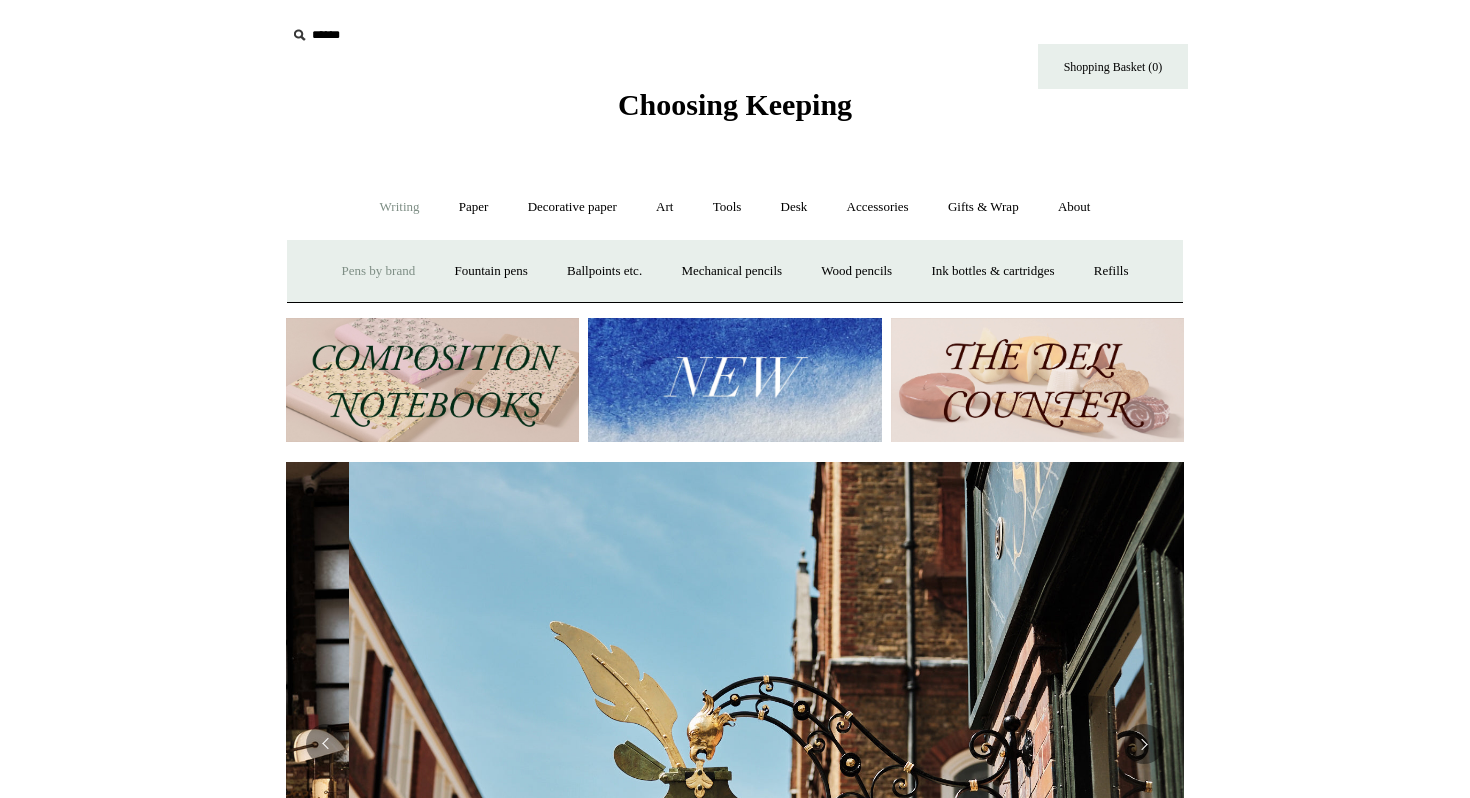 scroll, scrollTop: 0, scrollLeft: 898, axis: horizontal 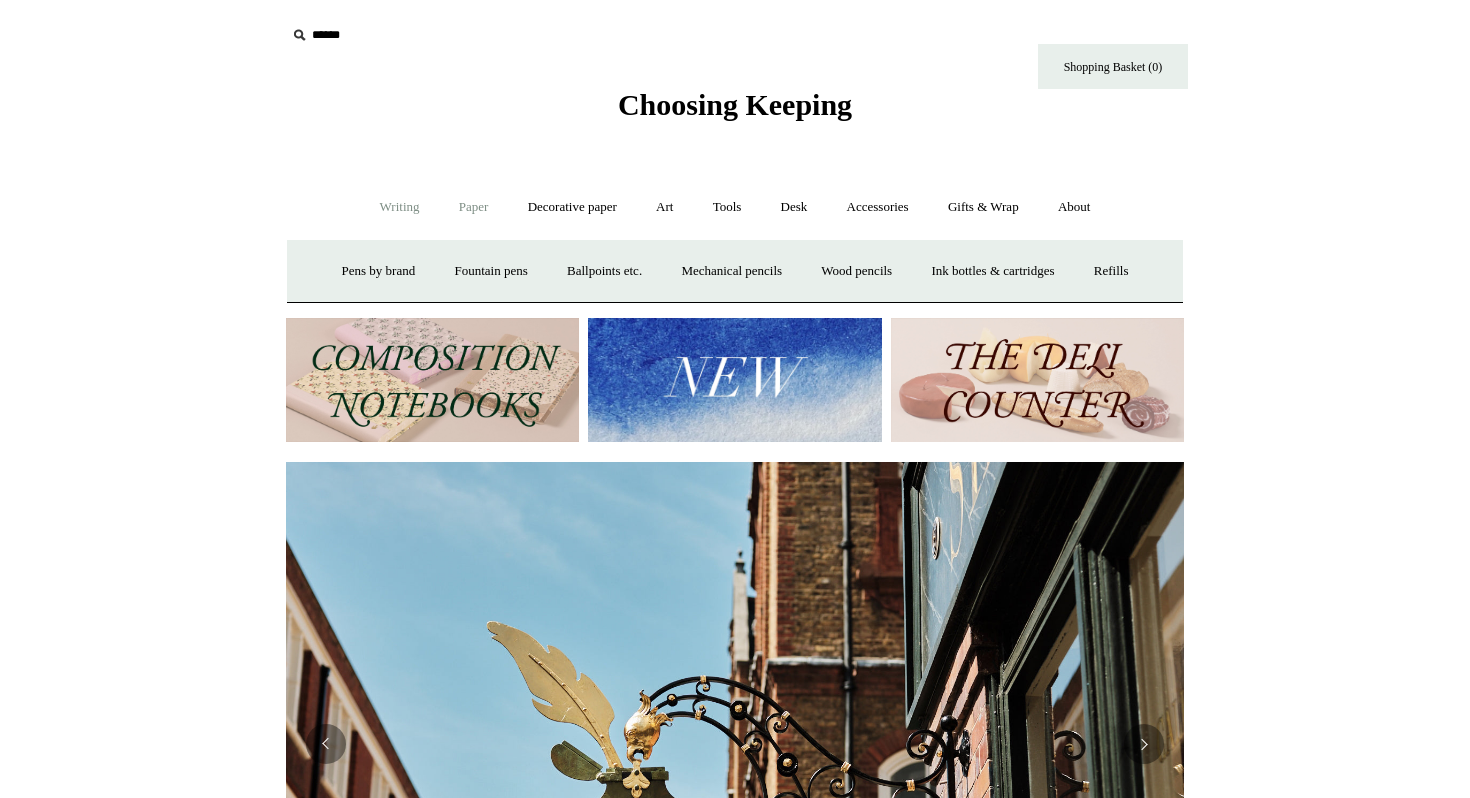 click on "Paper +" at bounding box center (474, 207) 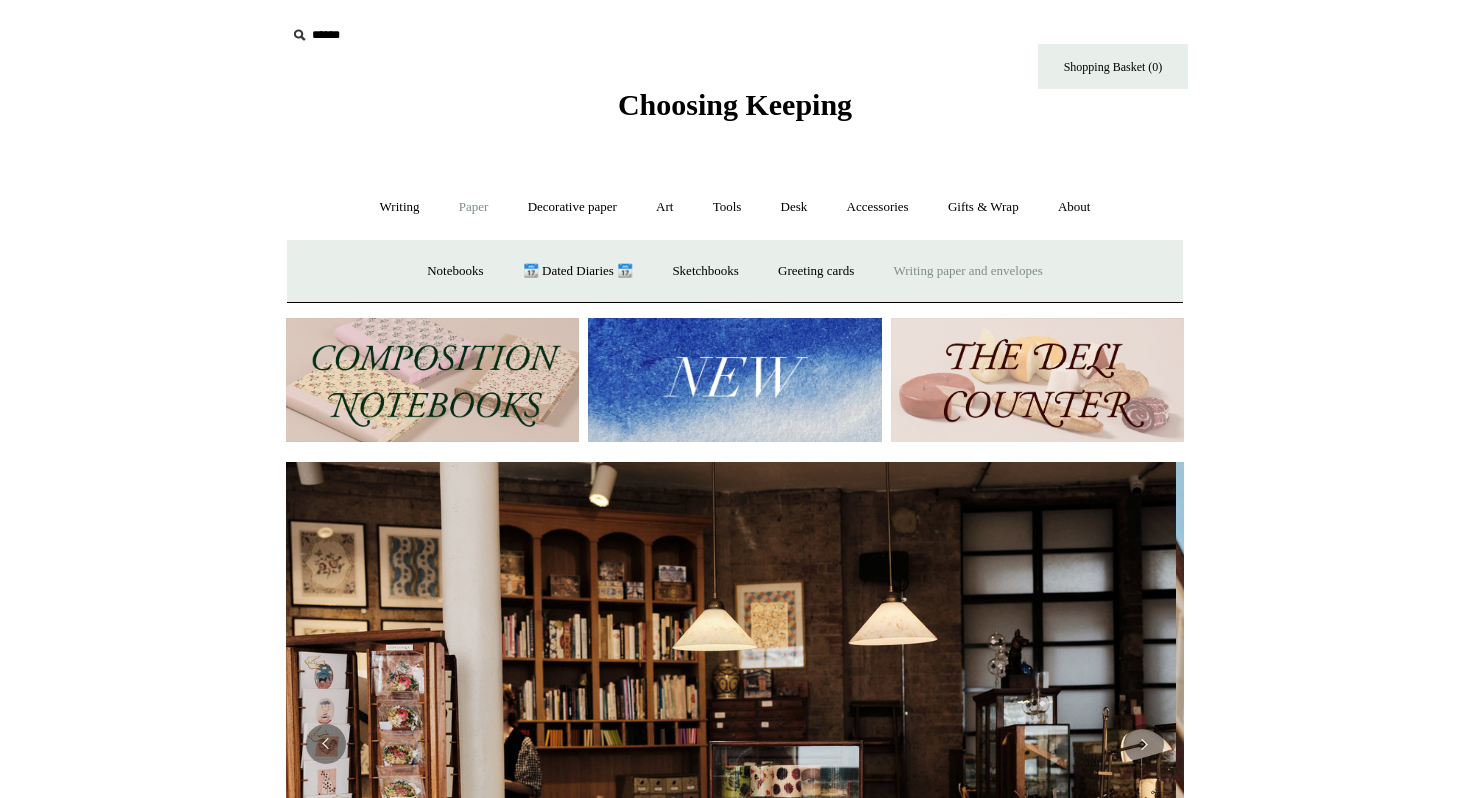 scroll, scrollTop: 0, scrollLeft: 0, axis: both 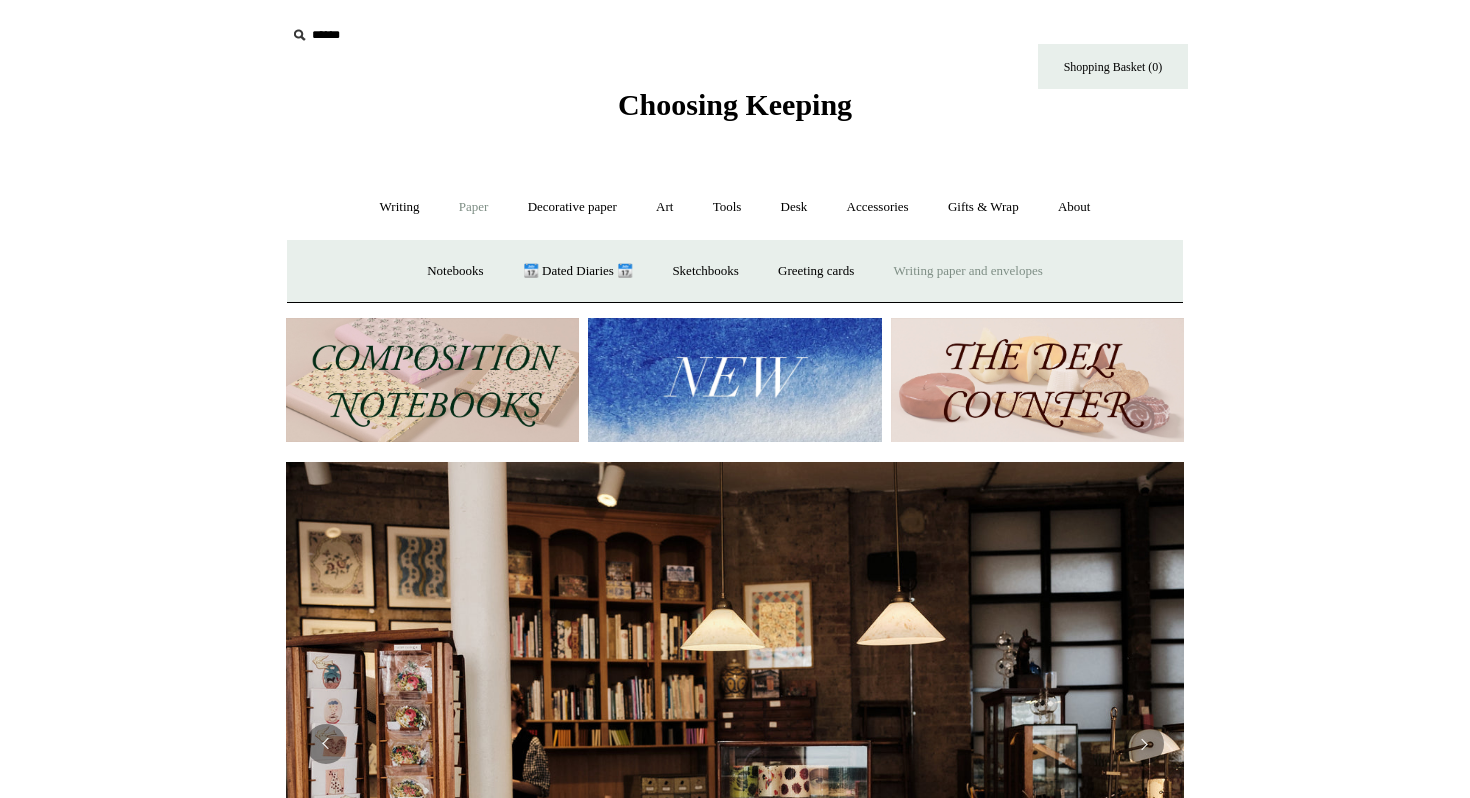 click on "Writing paper and envelopes +" at bounding box center [968, 271] 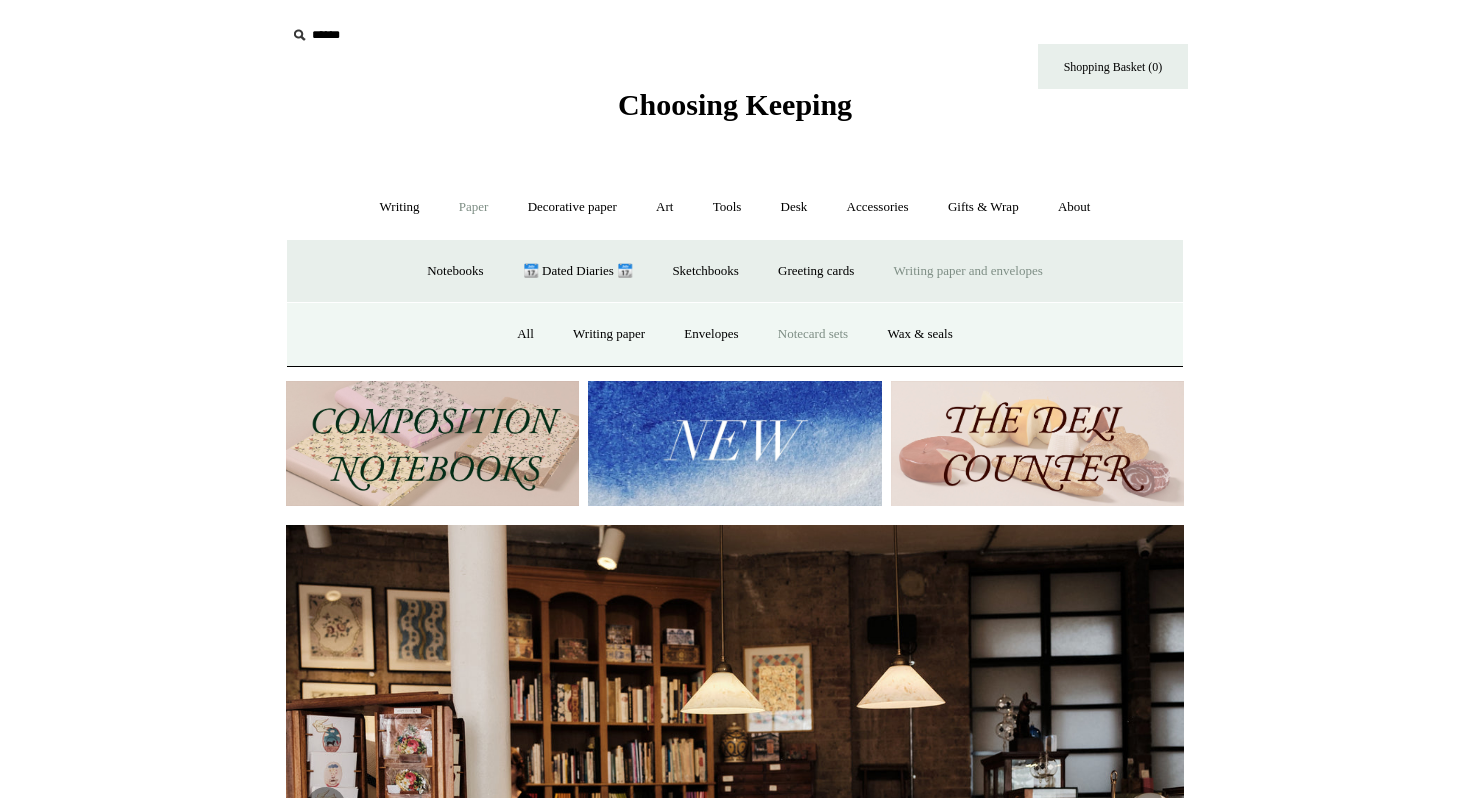 click on "Notecard sets" at bounding box center (813, 334) 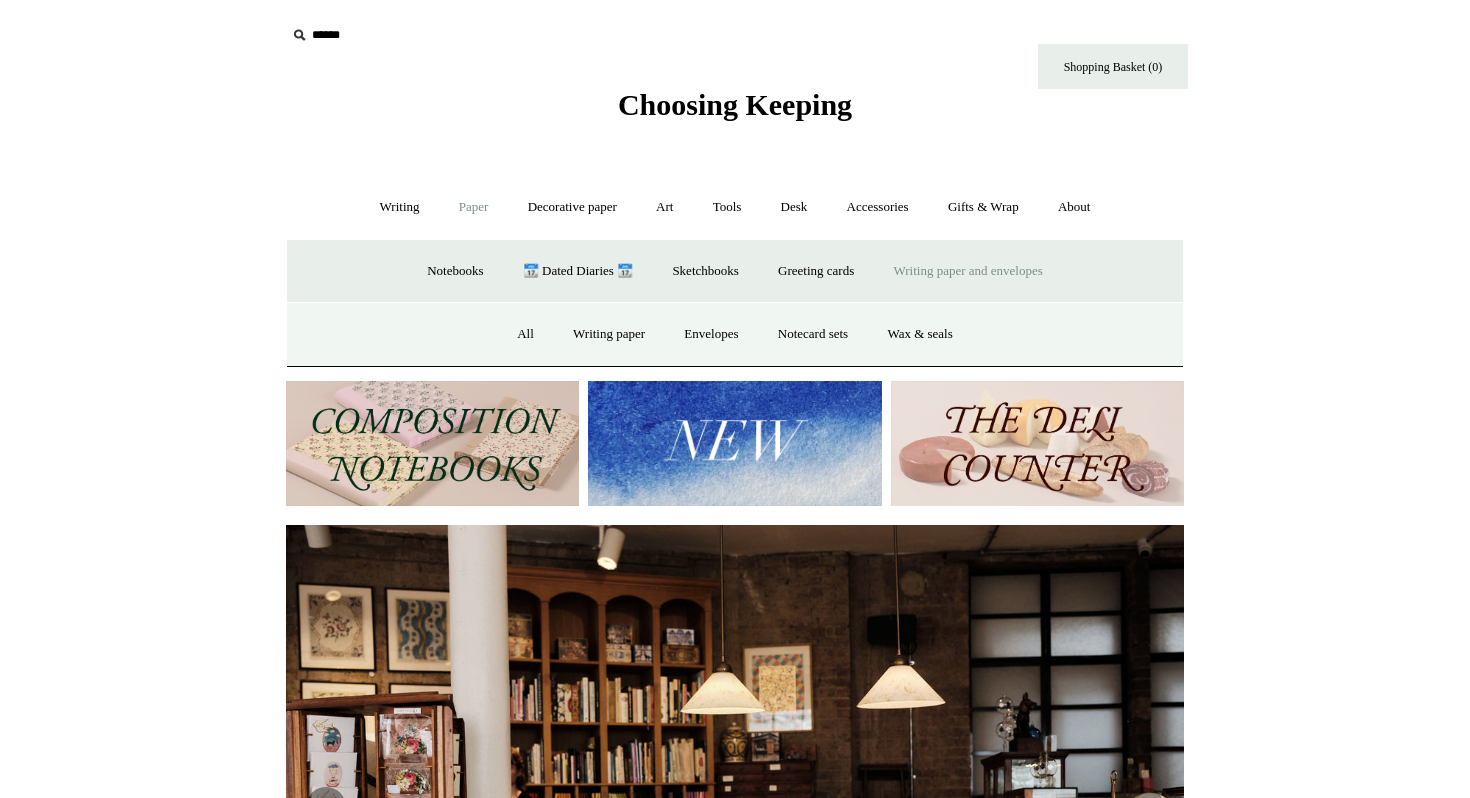 scroll, scrollTop: 0, scrollLeft: 165, axis: horizontal 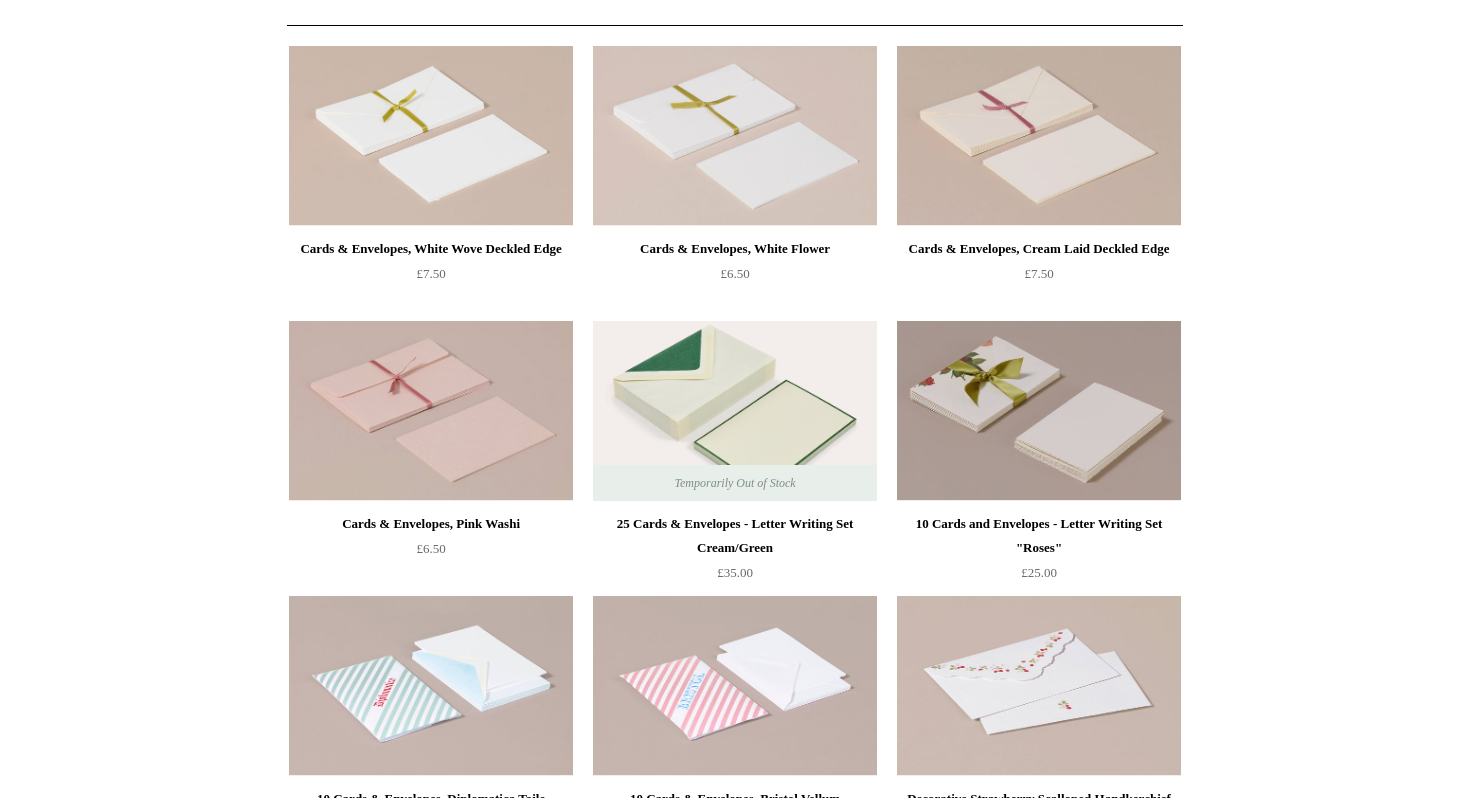 click at bounding box center (735, 411) 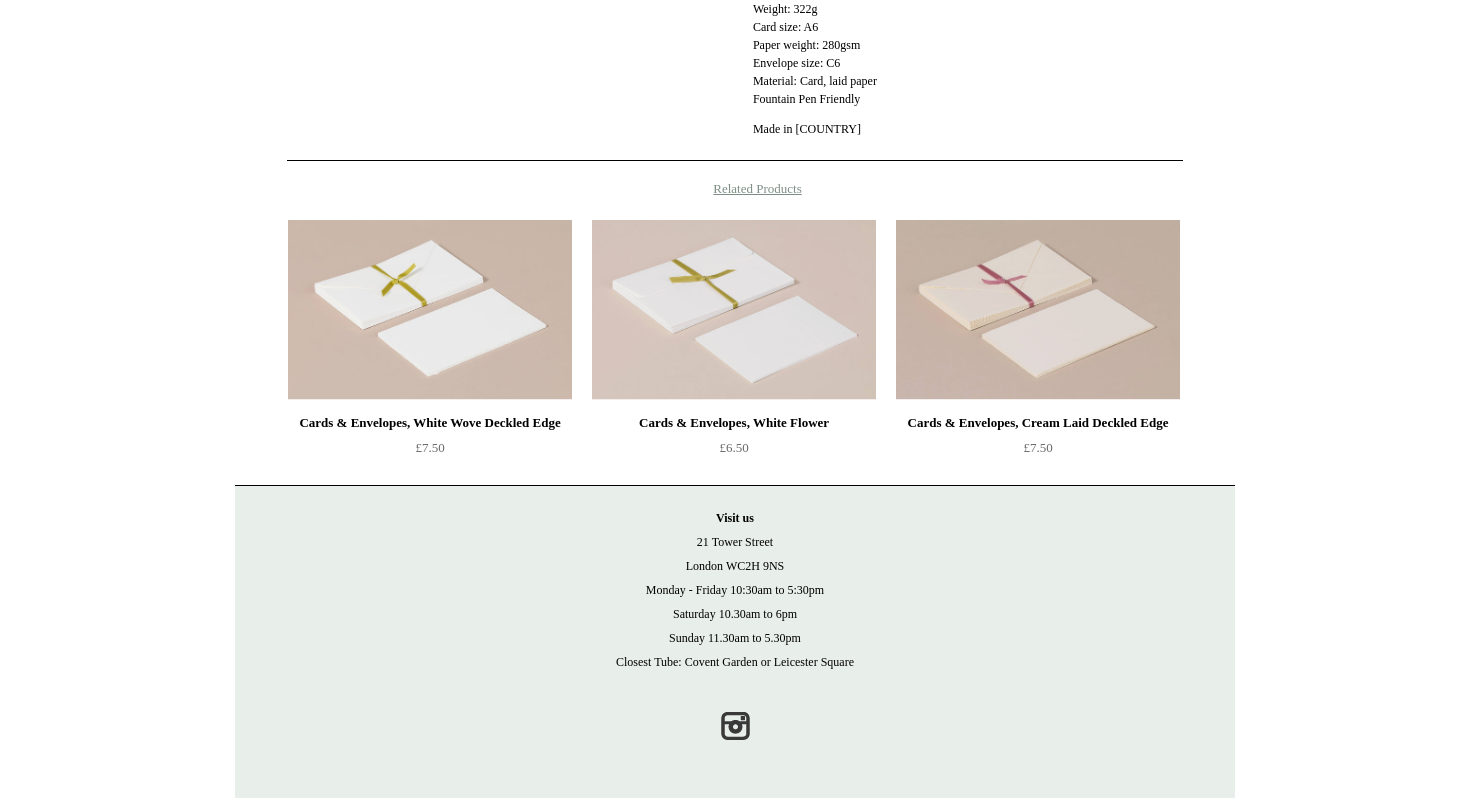 scroll, scrollTop: 0, scrollLeft: 0, axis: both 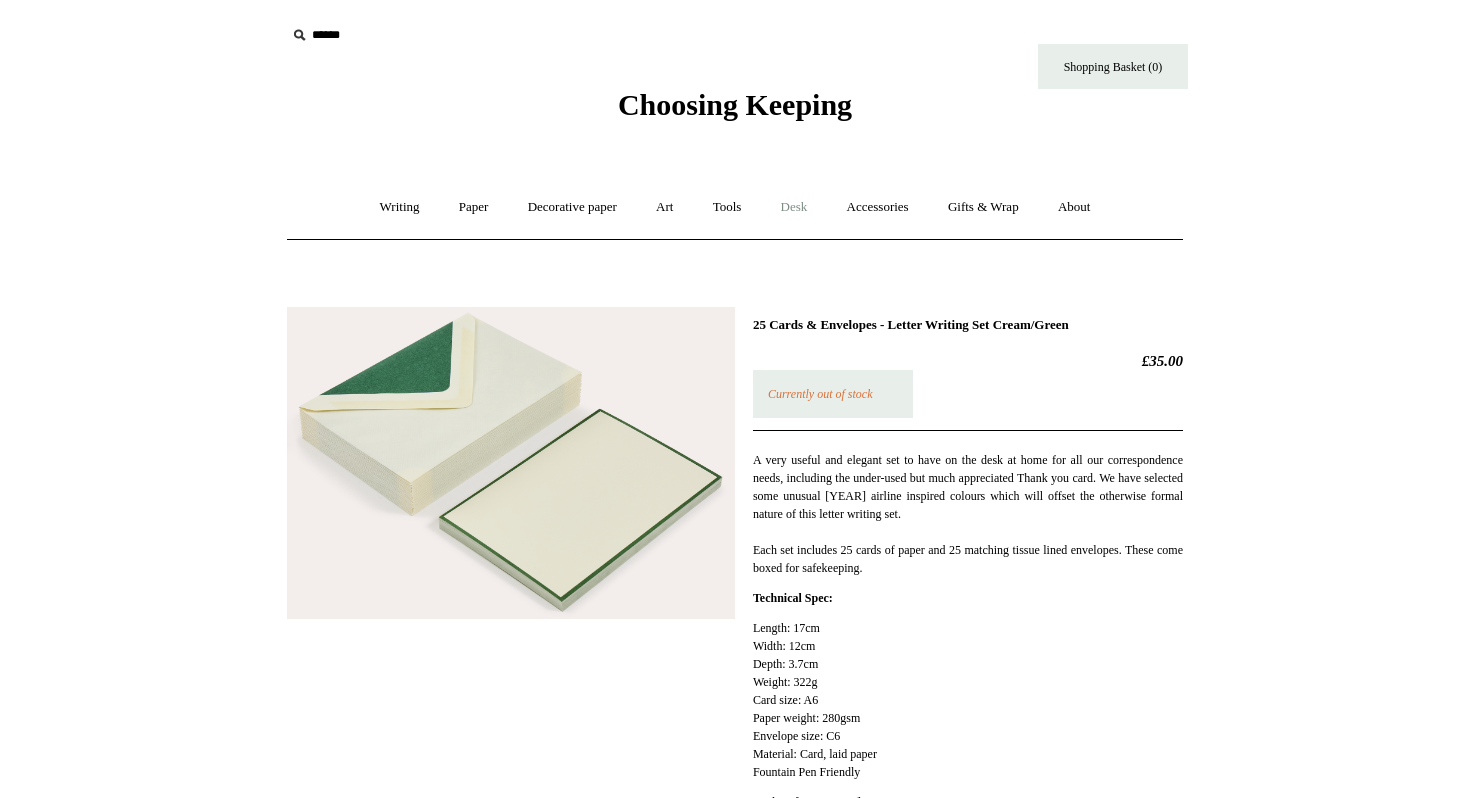 click on "Desk +" at bounding box center [794, 207] 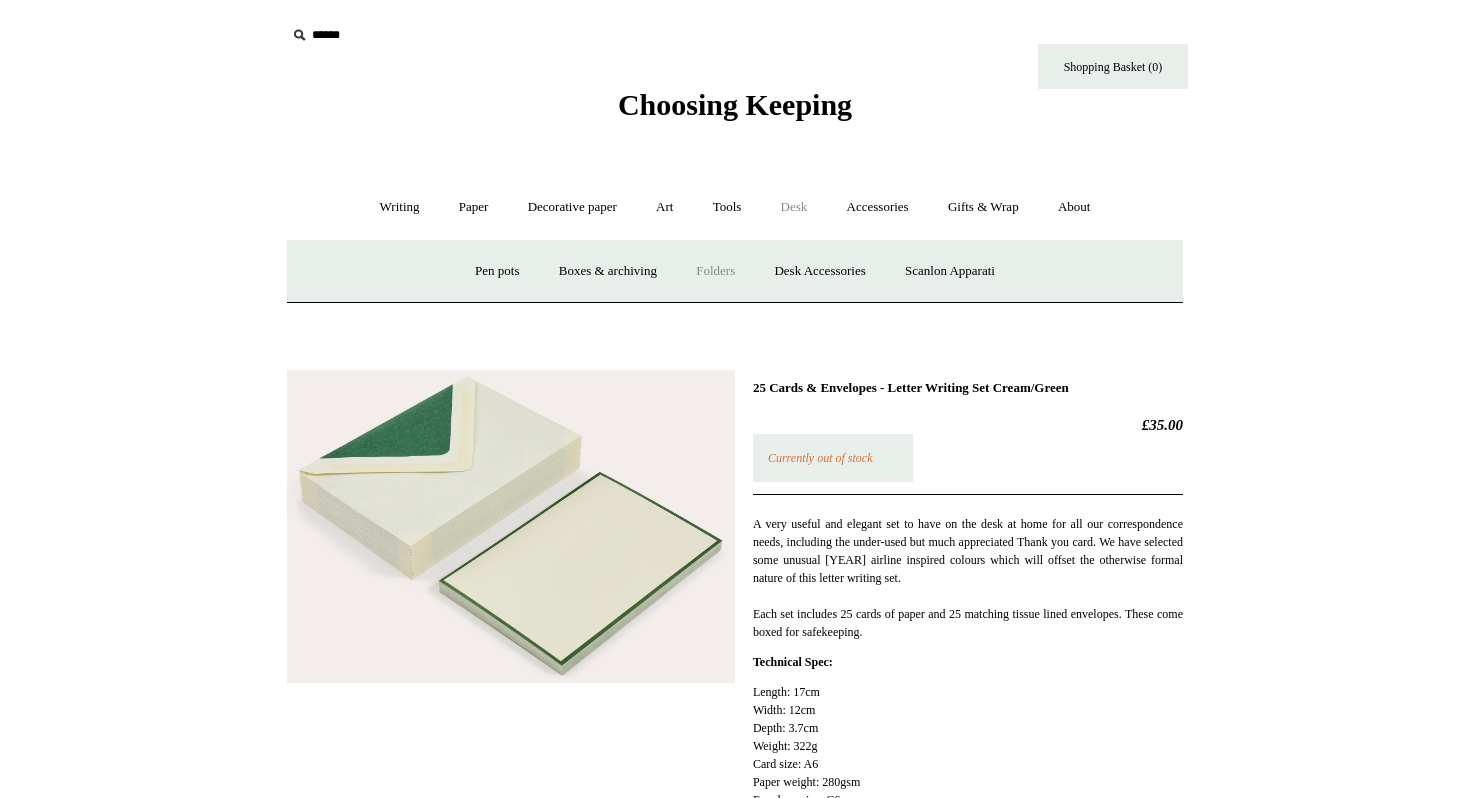 click on "Folders" at bounding box center (715, 271) 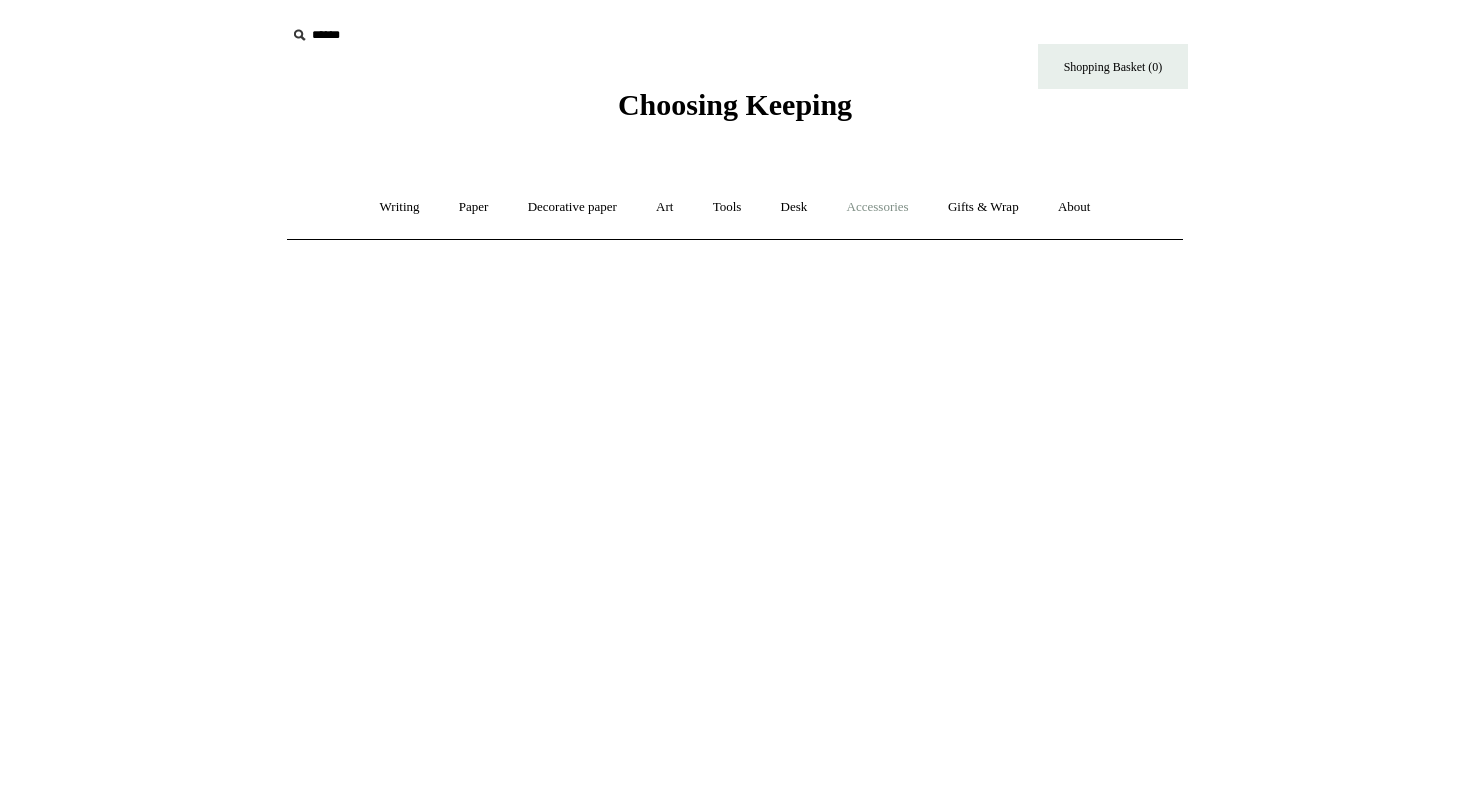 scroll, scrollTop: 0, scrollLeft: 0, axis: both 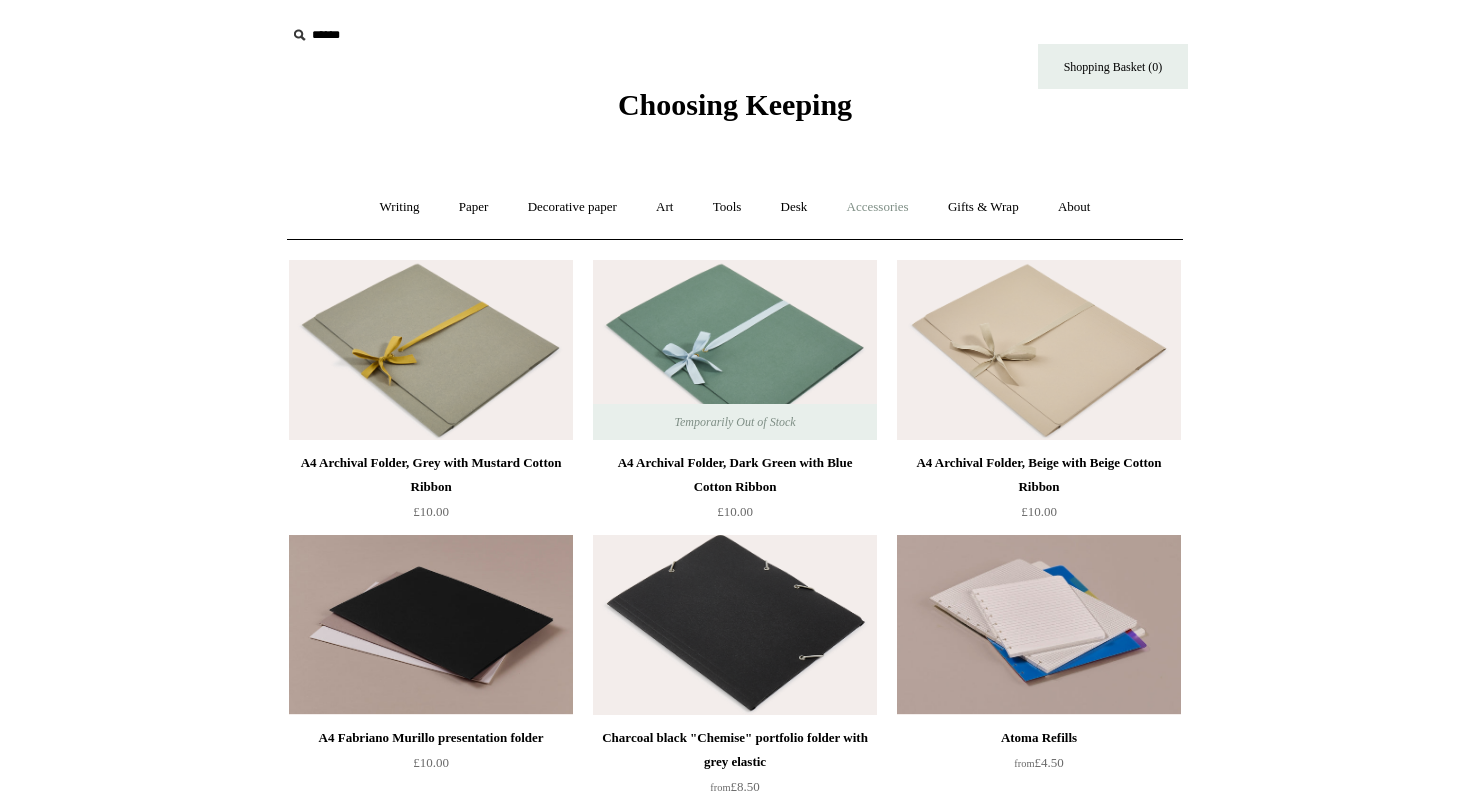 click on "Accessories +" at bounding box center (878, 207) 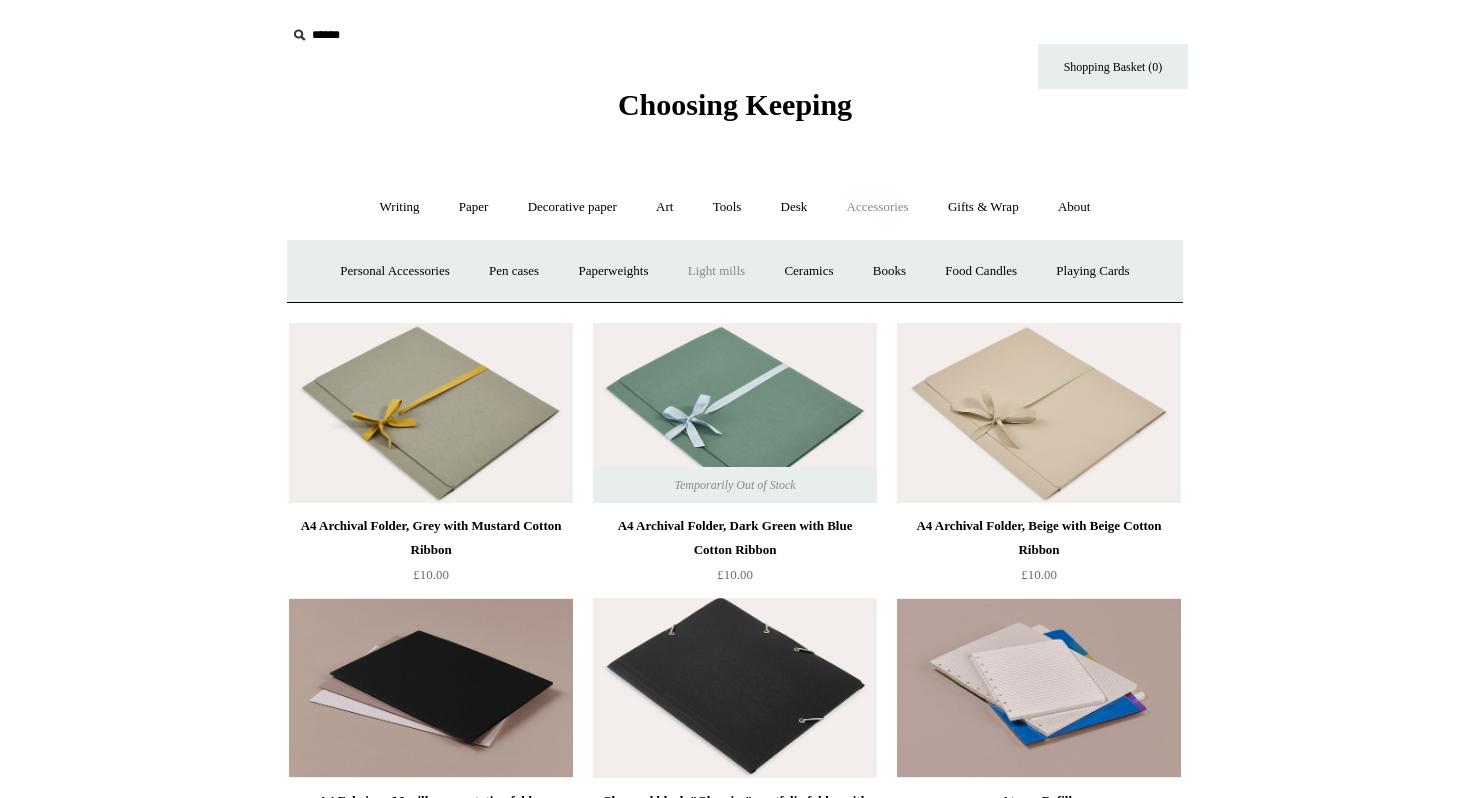 click on "Light mills" at bounding box center [716, 271] 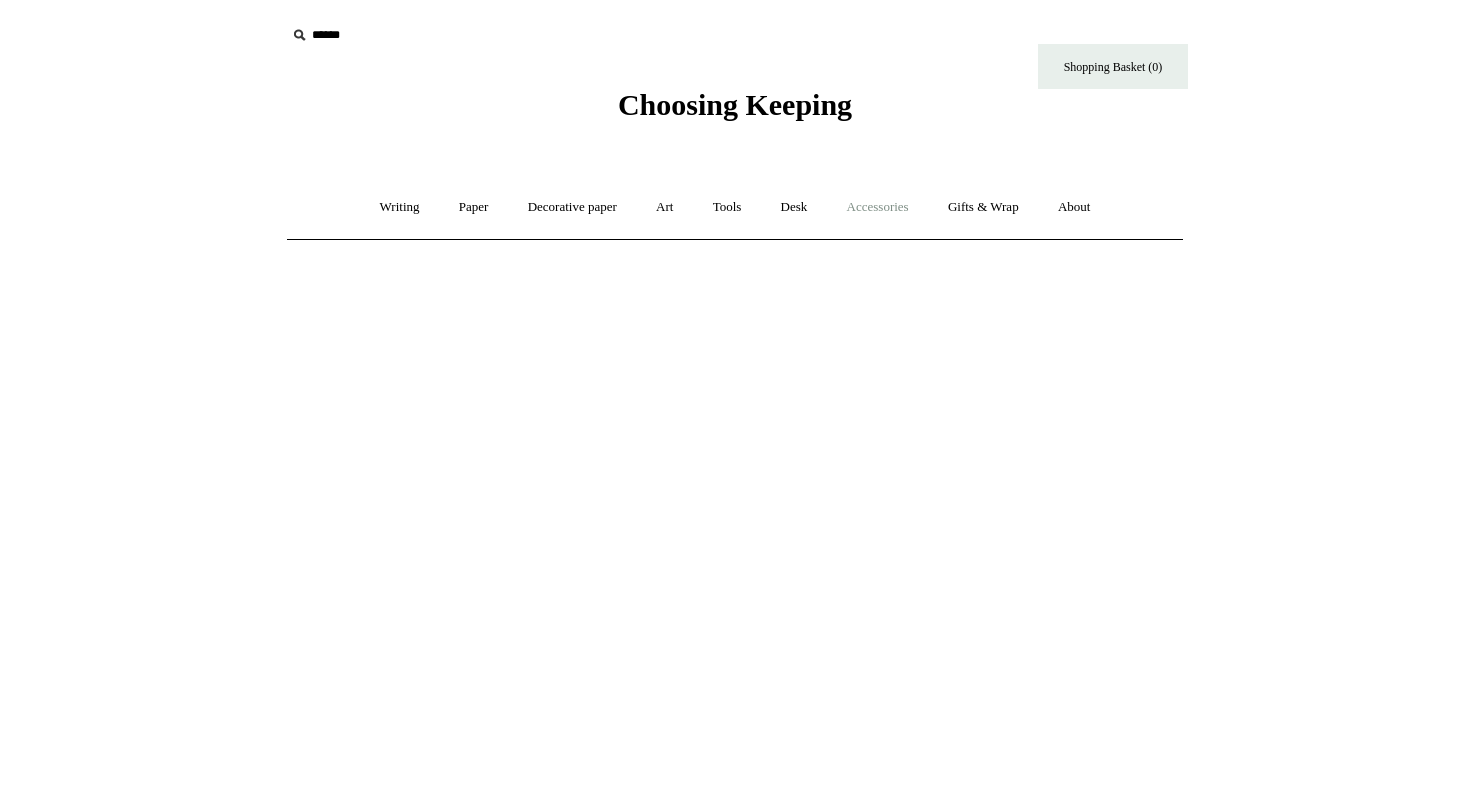 scroll, scrollTop: 0, scrollLeft: 0, axis: both 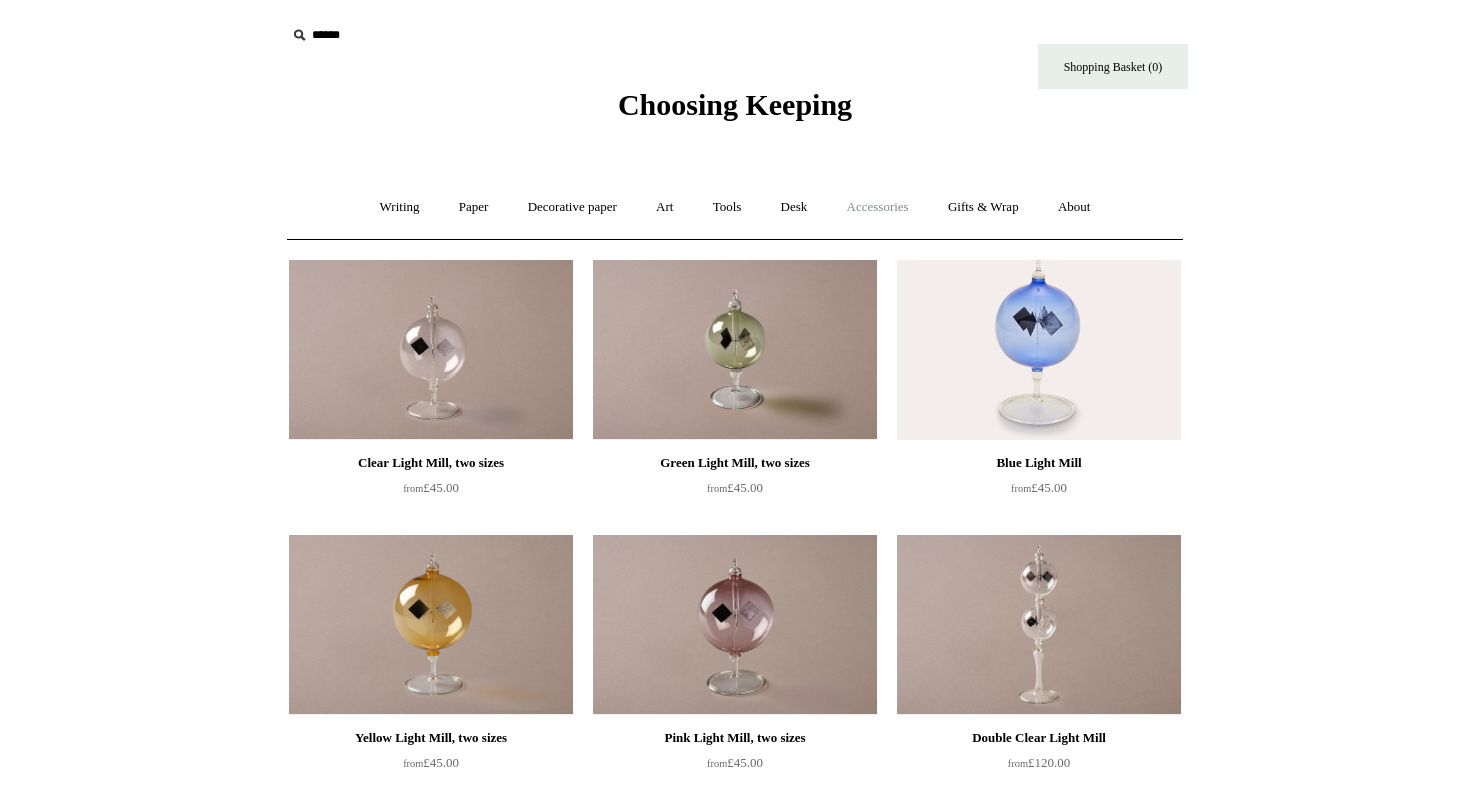 click on "Accessories +" at bounding box center [878, 207] 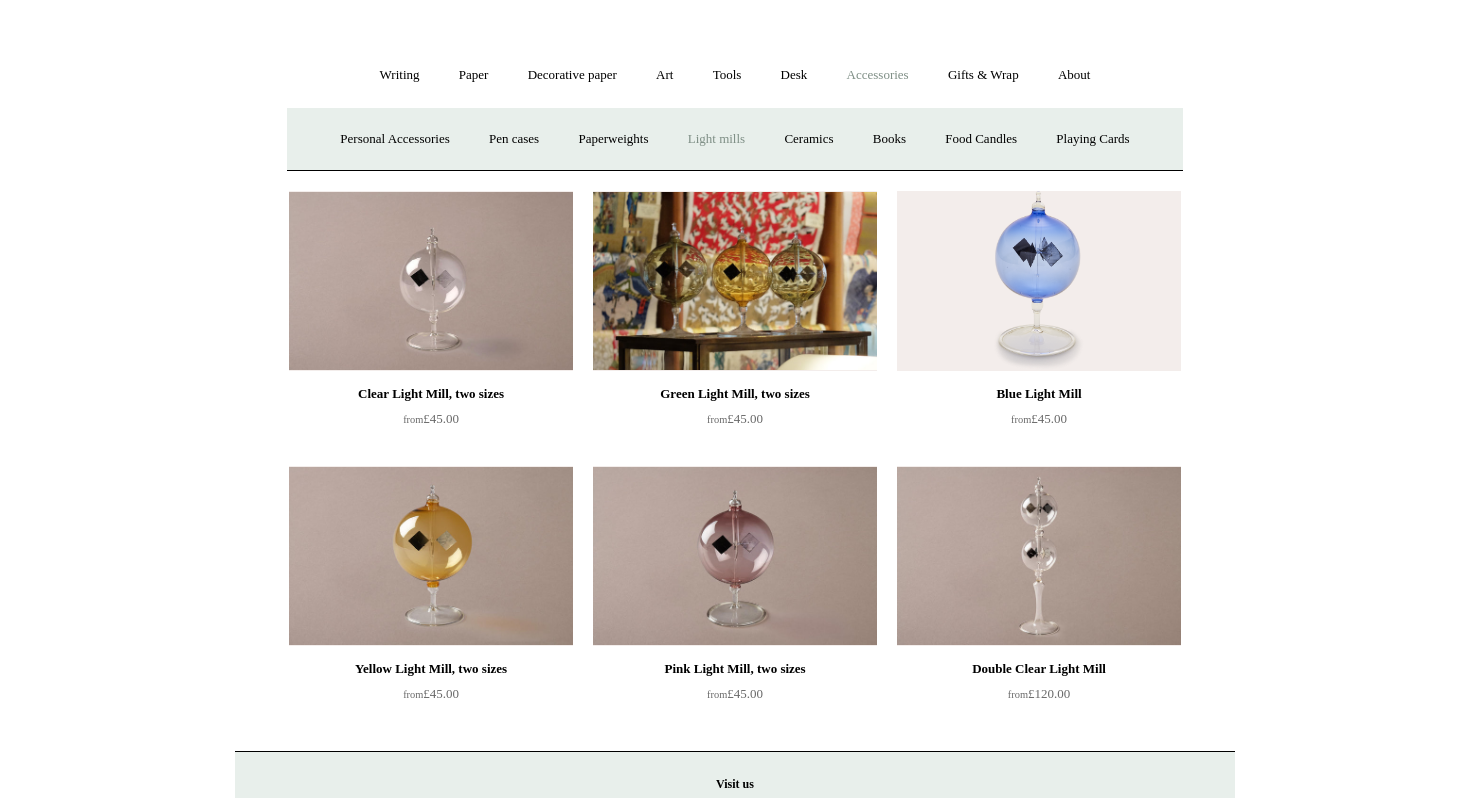 scroll, scrollTop: 61, scrollLeft: 0, axis: vertical 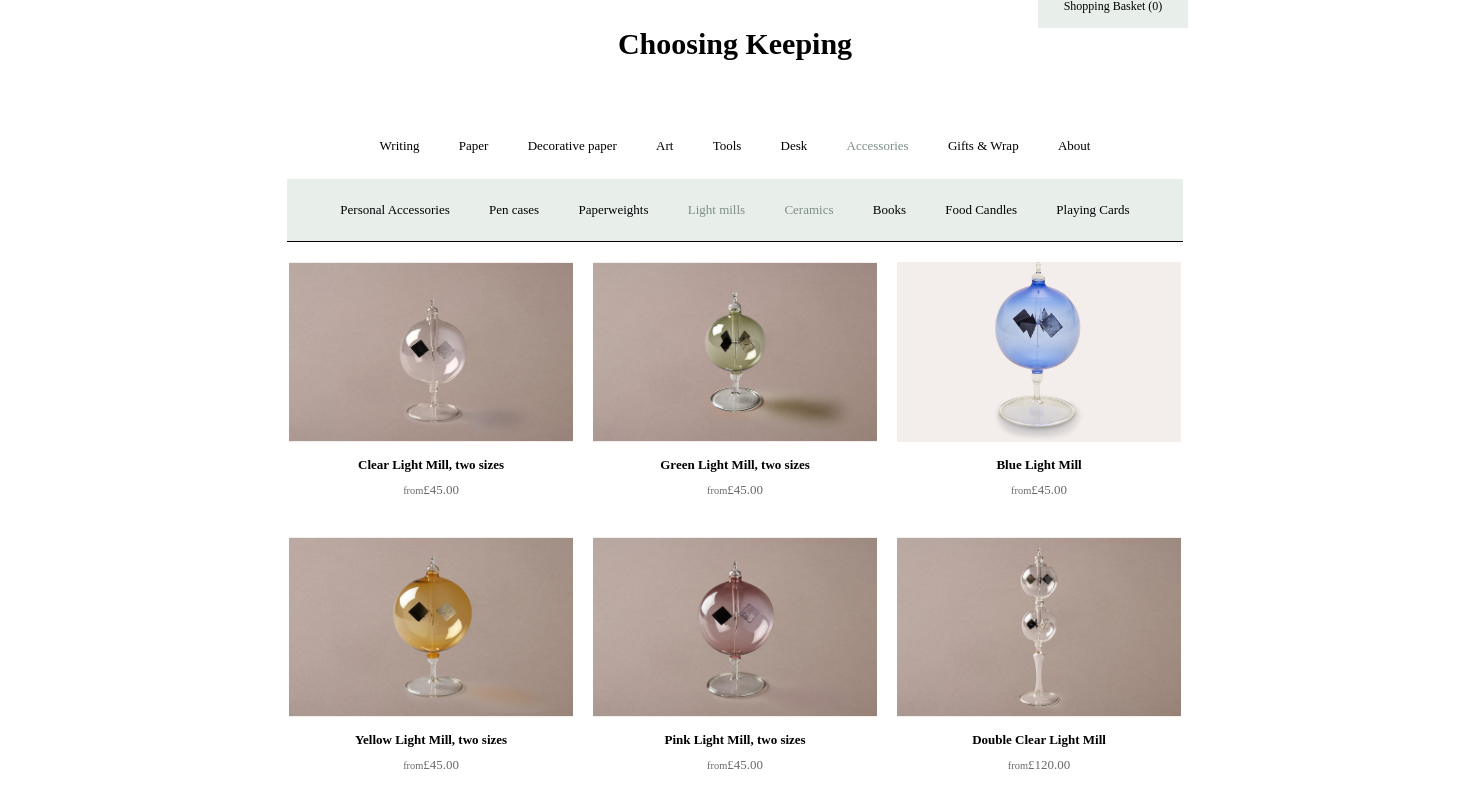 click on "Ceramics  +" at bounding box center (808, 210) 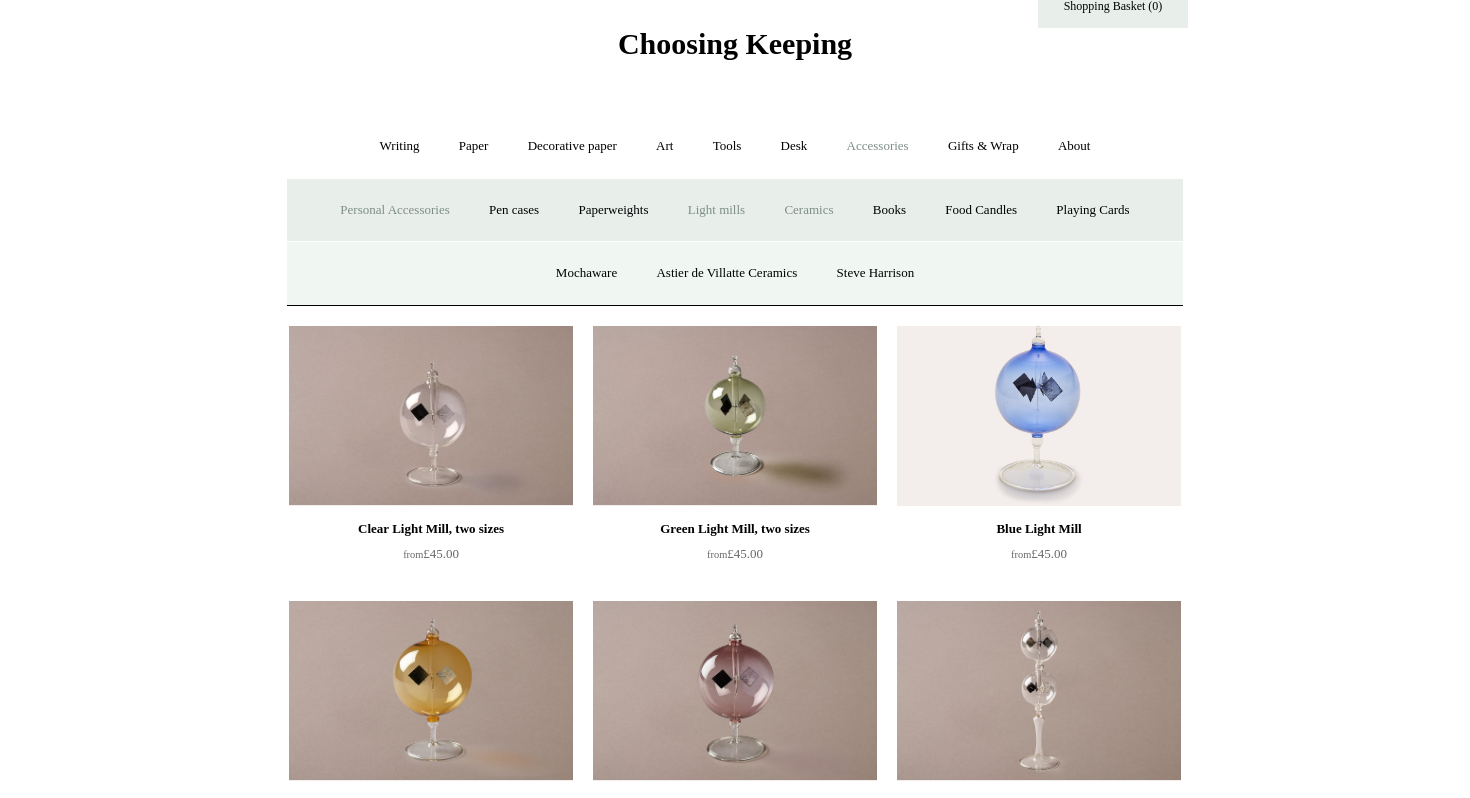 click on "Personal Accessories +" at bounding box center (394, 210) 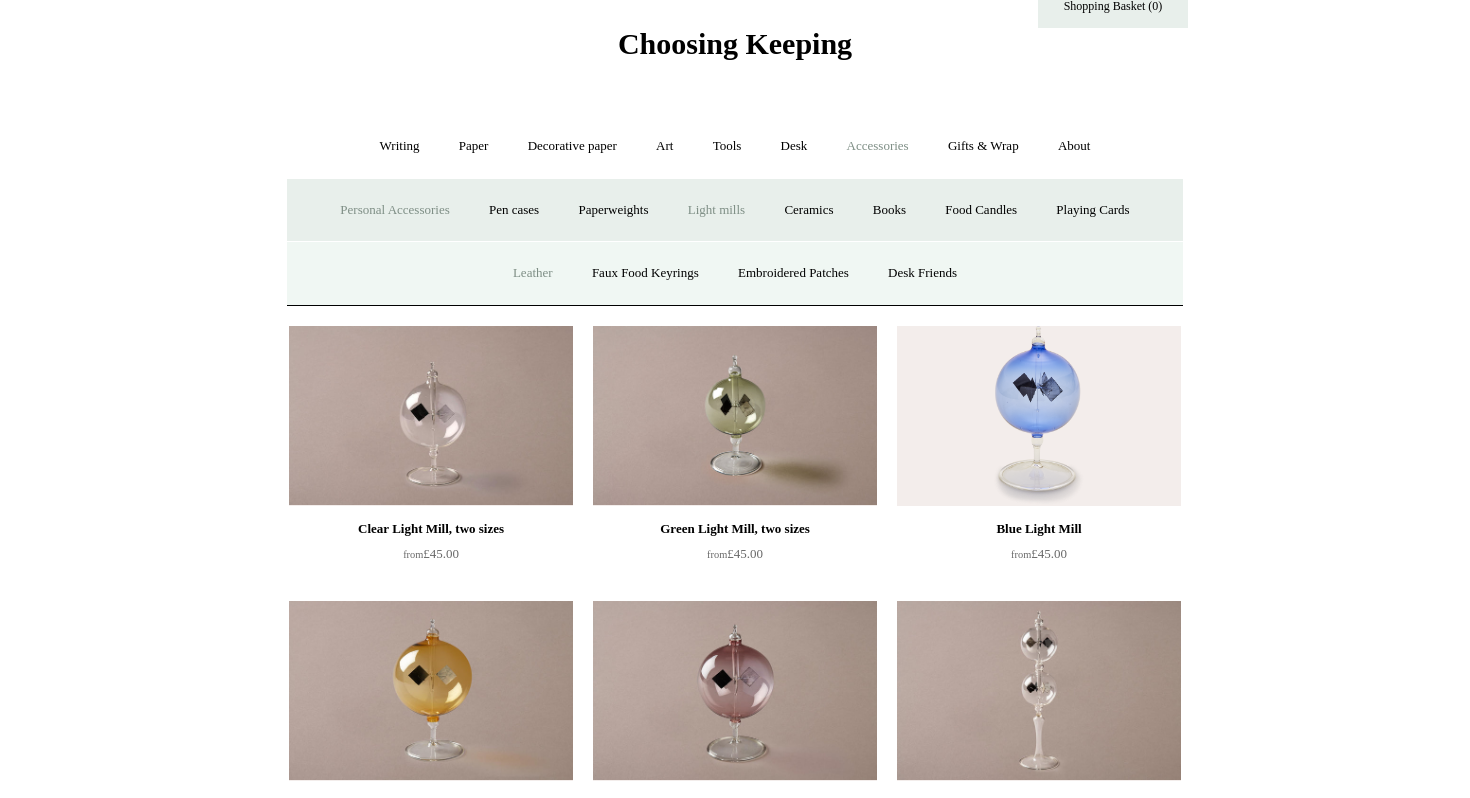 click on "Leather" at bounding box center [533, 273] 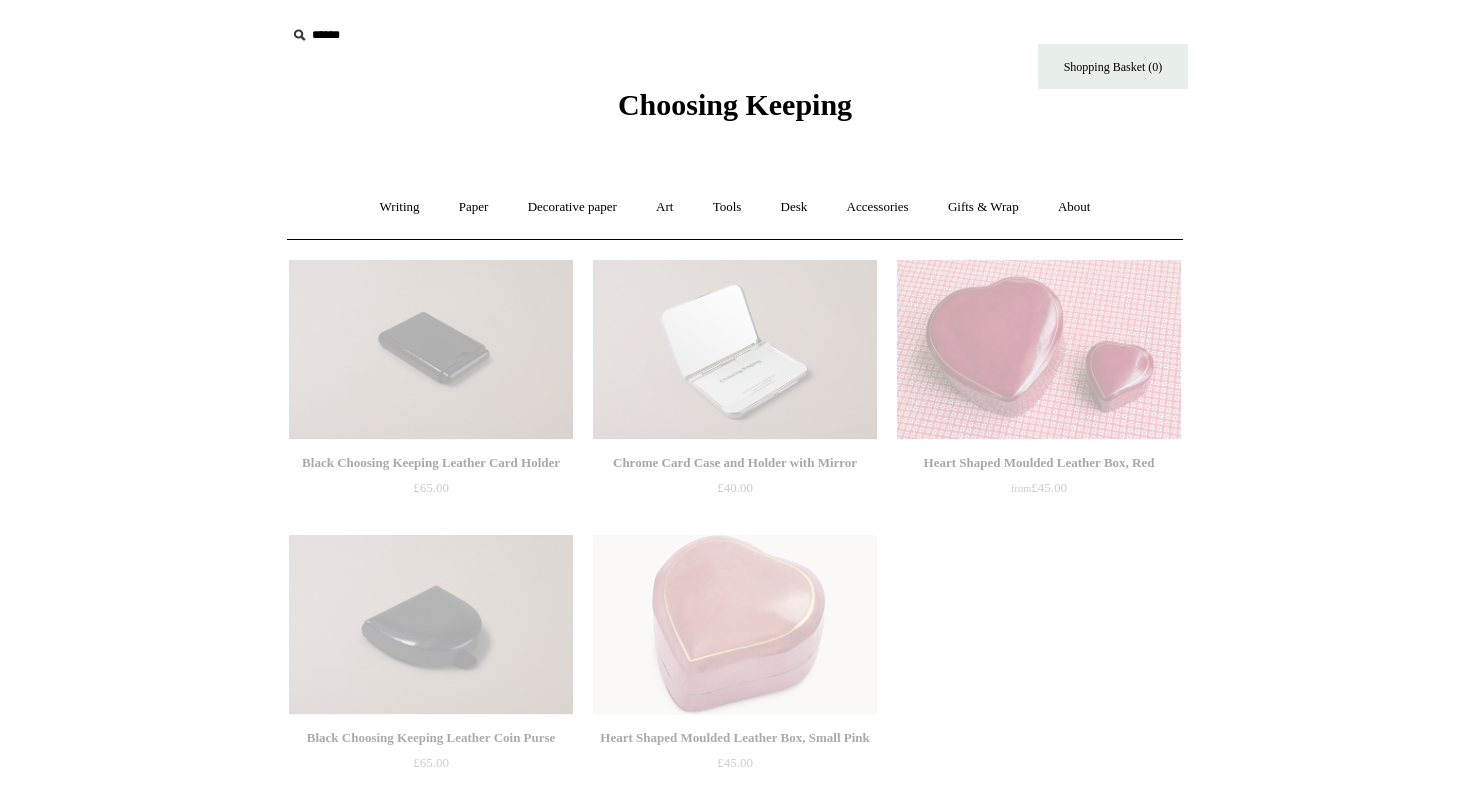 scroll, scrollTop: 0, scrollLeft: 0, axis: both 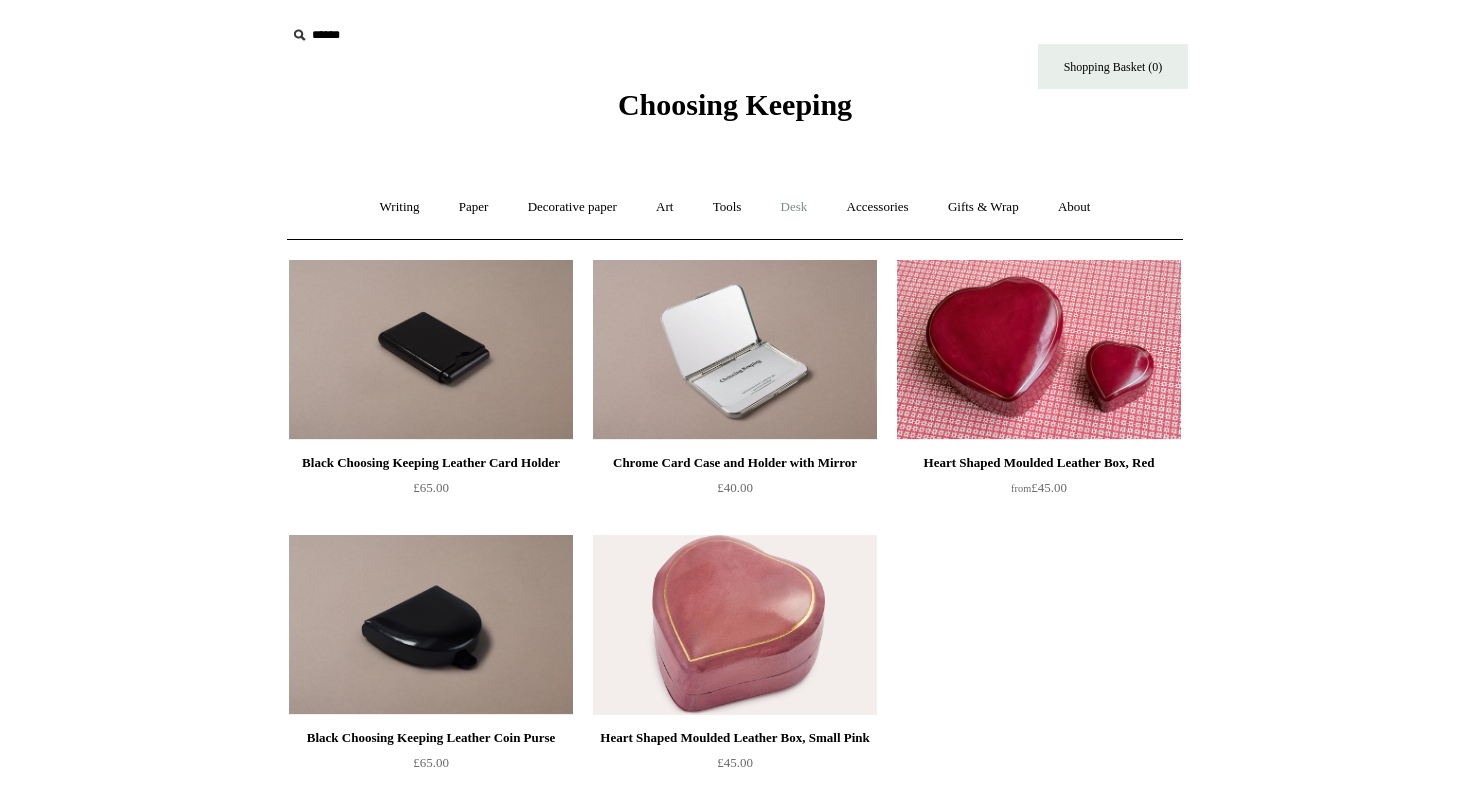 click on "Desk +" at bounding box center (794, 207) 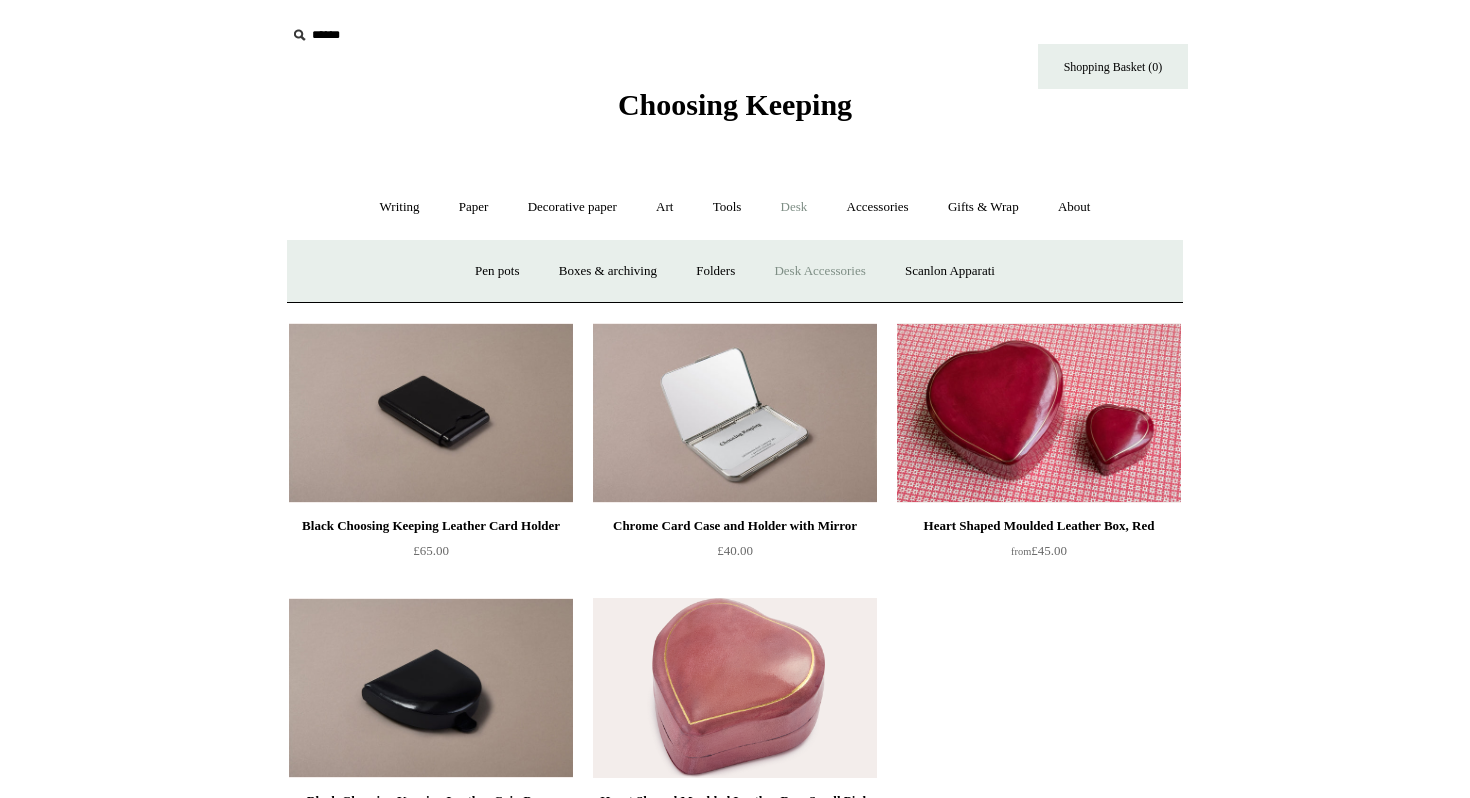click on "Desk Accessories" at bounding box center [819, 271] 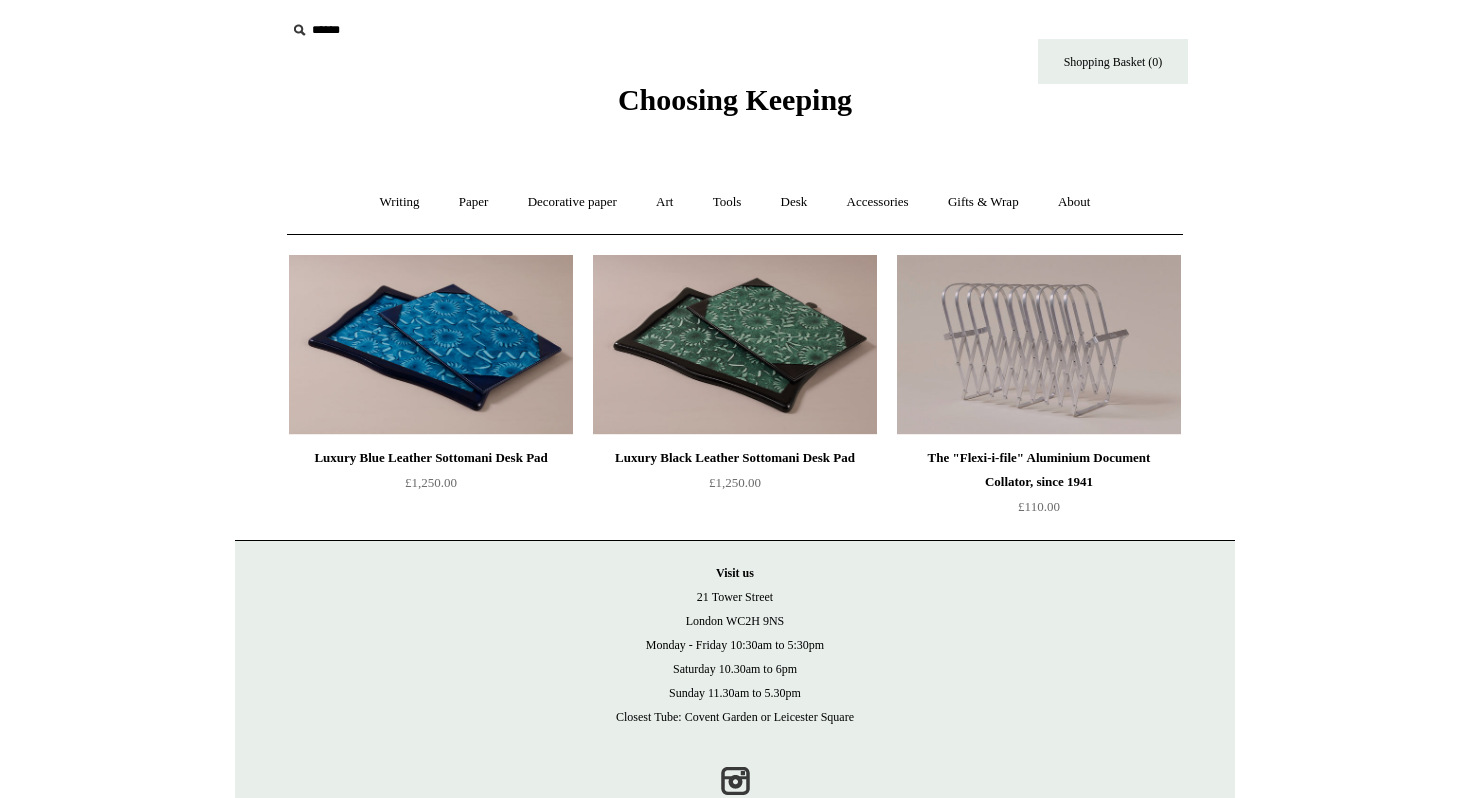 scroll, scrollTop: 60, scrollLeft: 0, axis: vertical 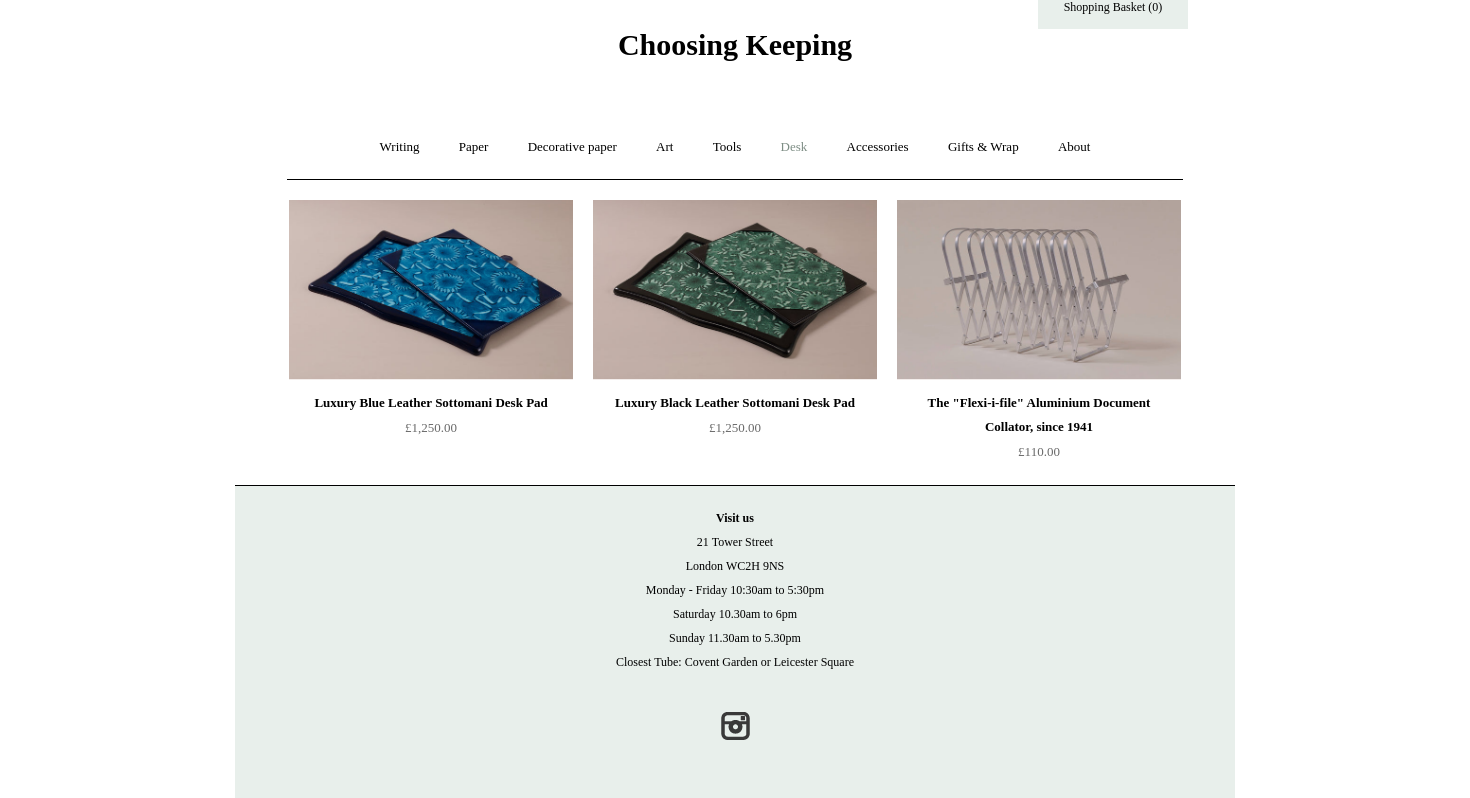 click on "Desk +" at bounding box center [794, 147] 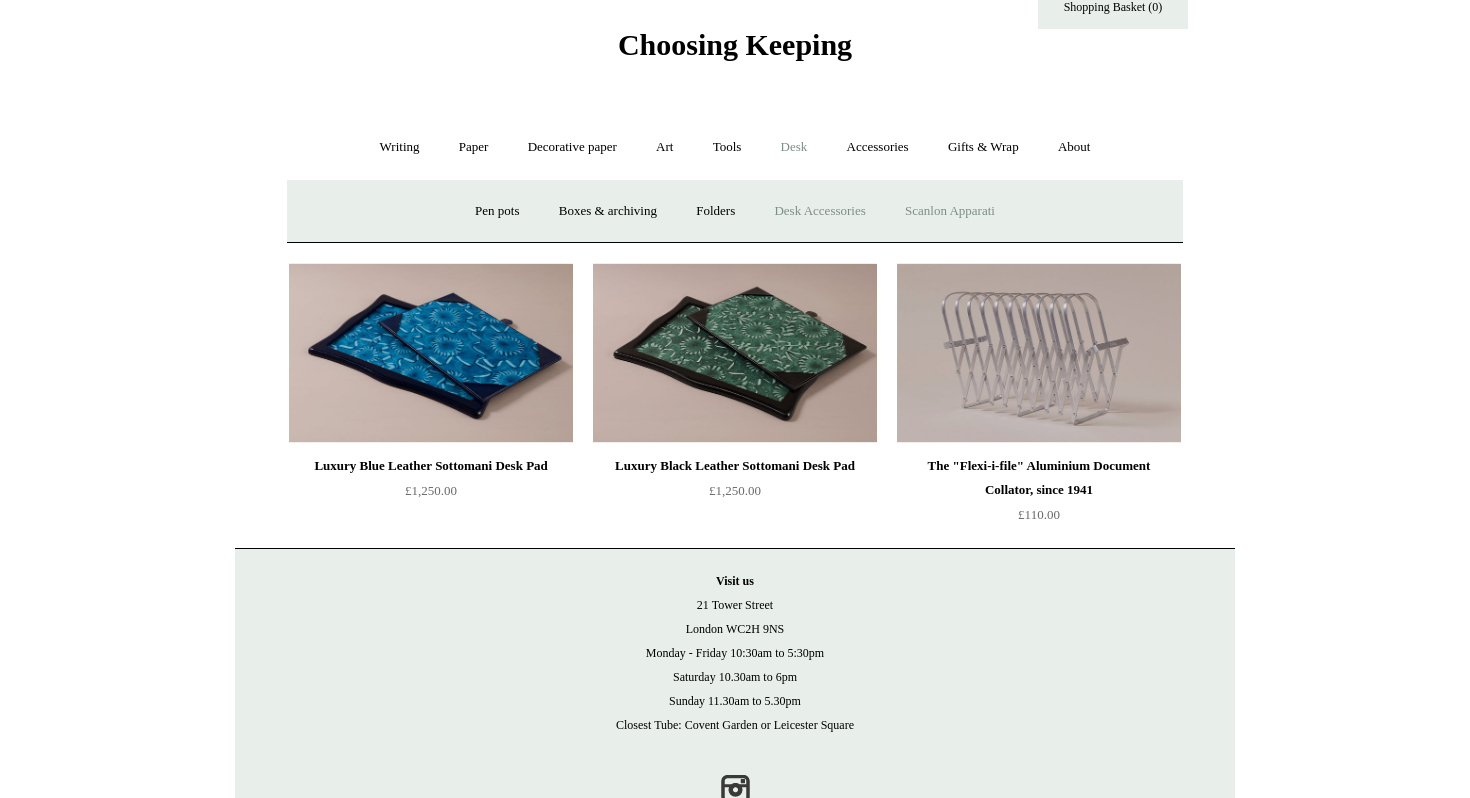 click on "Scanlon Apparati" at bounding box center [950, 211] 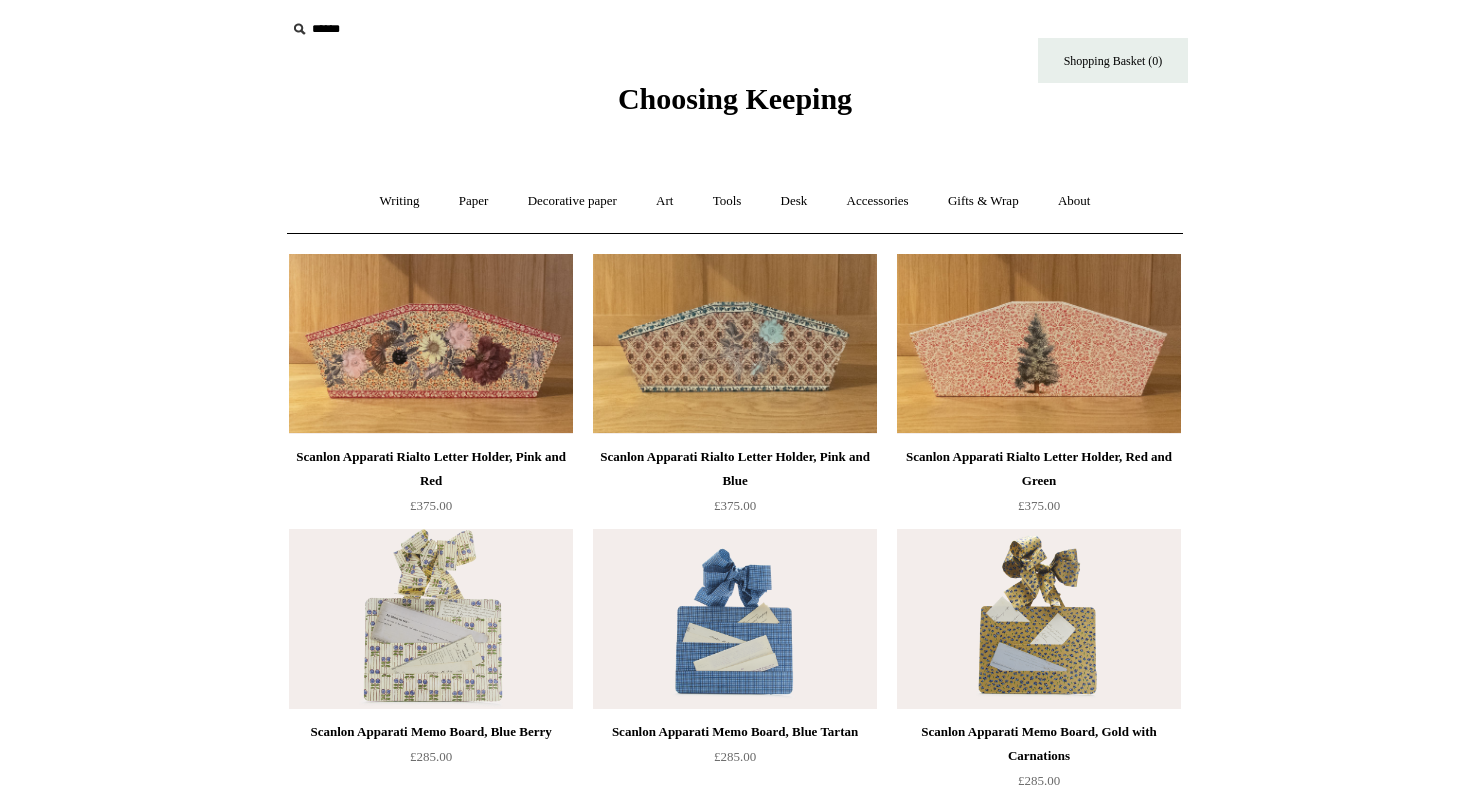 scroll, scrollTop: 0, scrollLeft: 0, axis: both 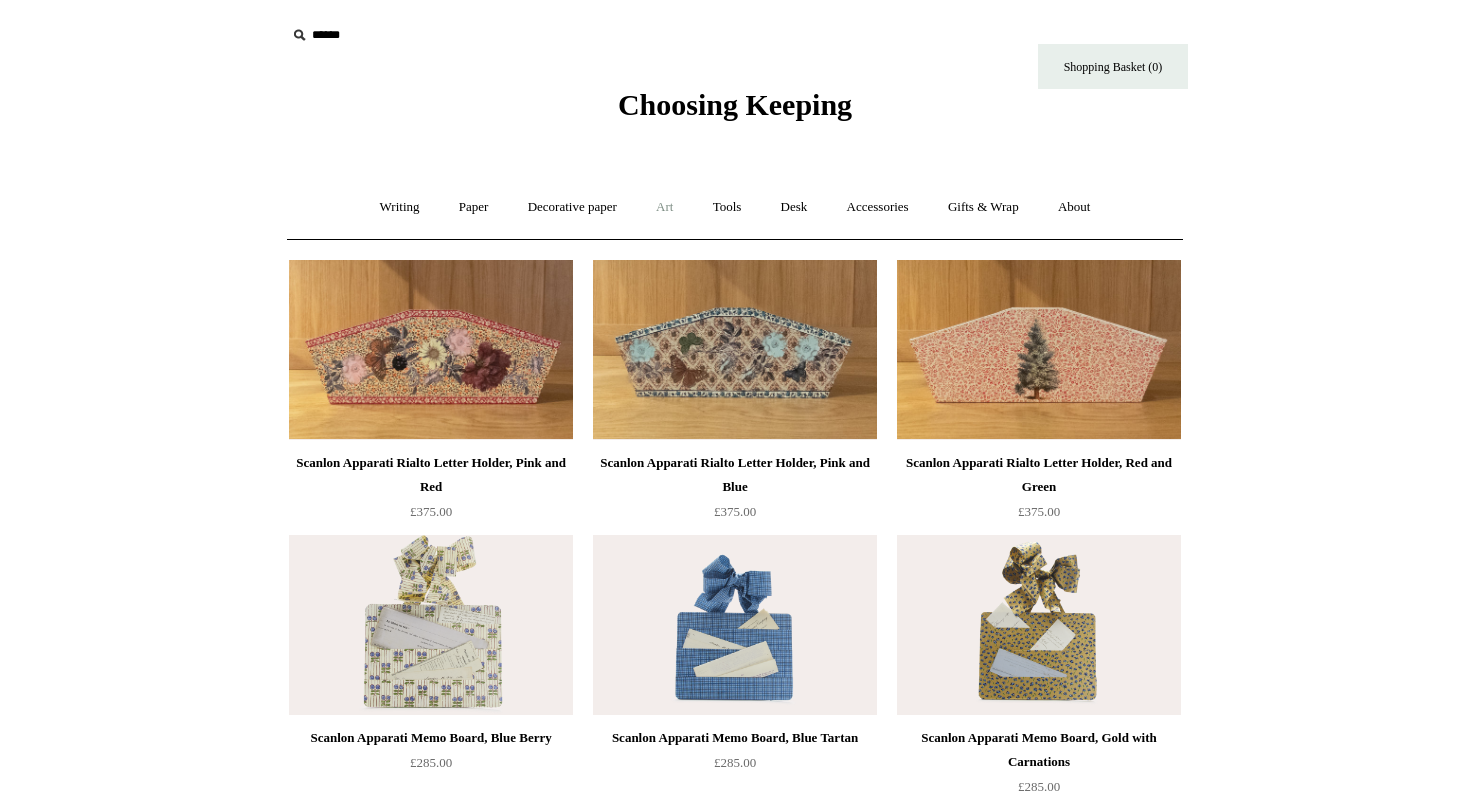 click on "Art +" at bounding box center [664, 207] 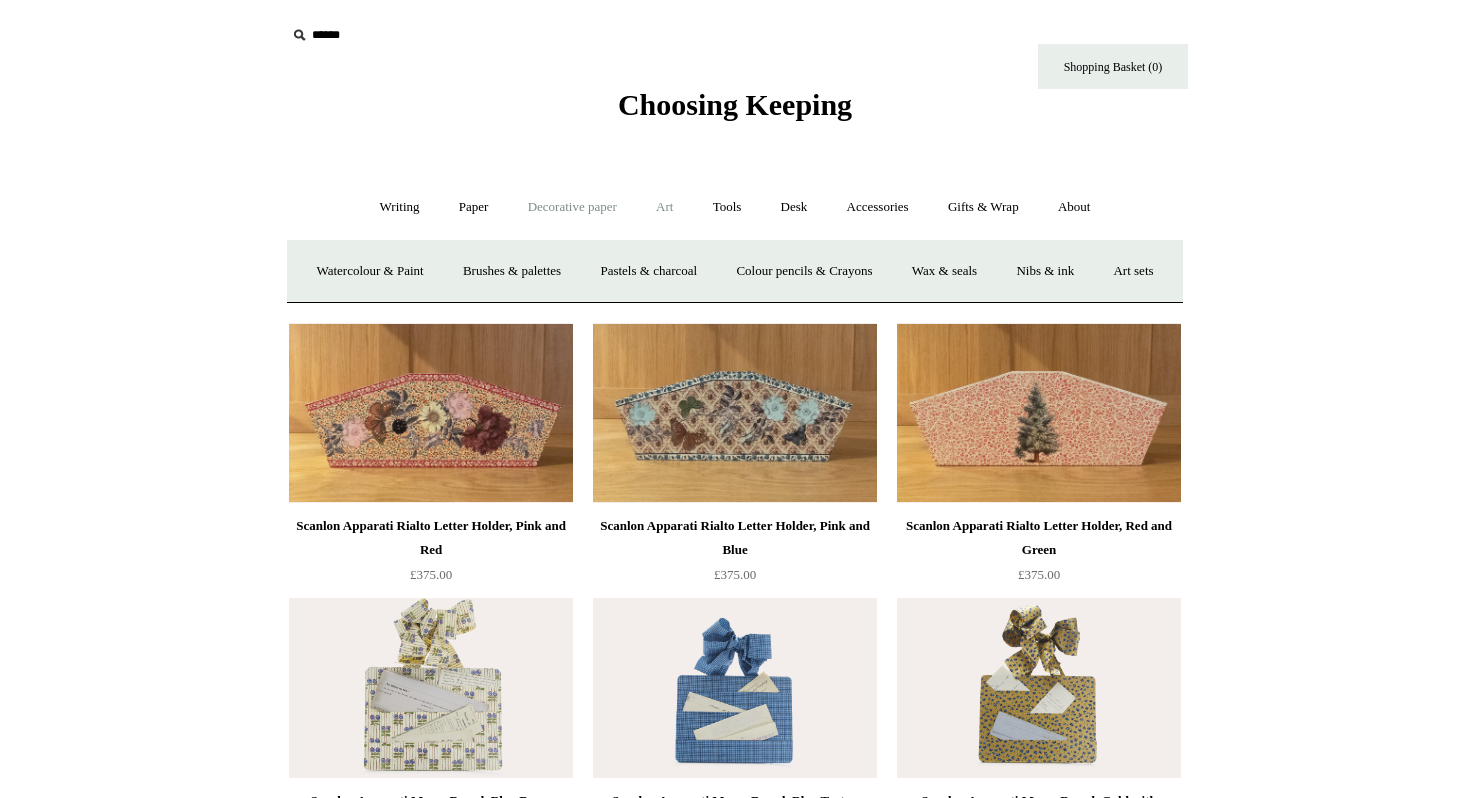 click on "Decorative paper +" at bounding box center [572, 207] 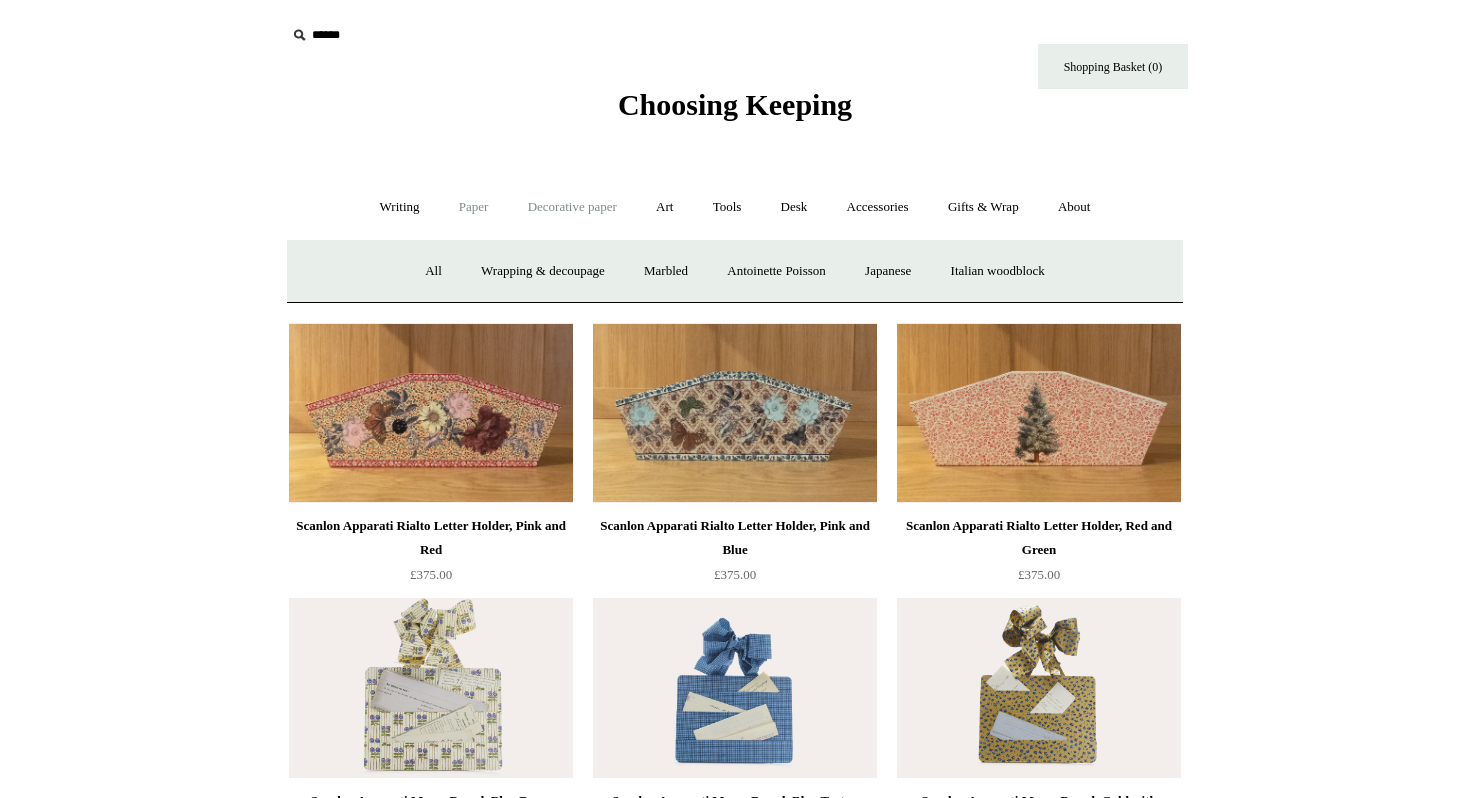 click on "Paper +" at bounding box center (474, 207) 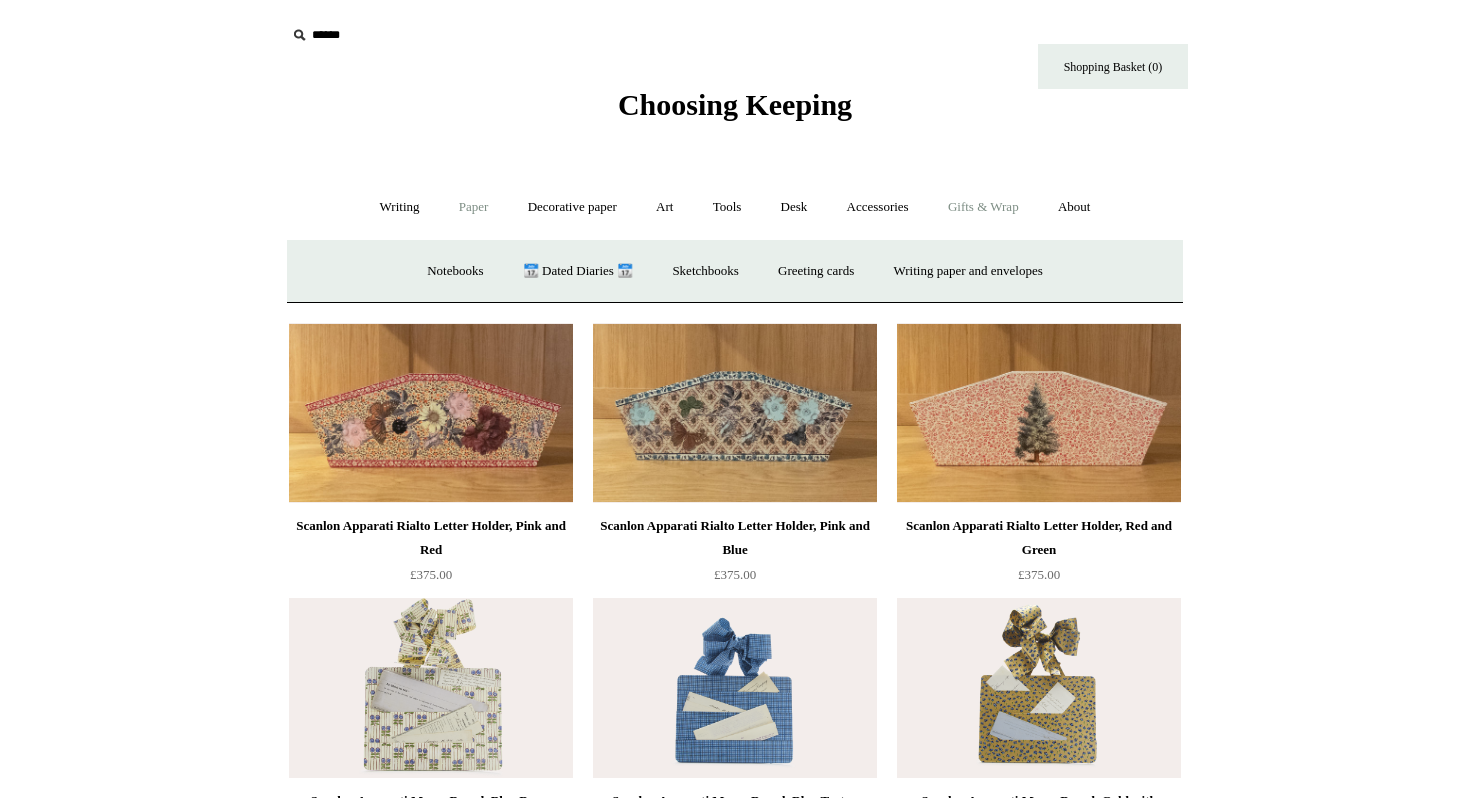 click on "Gifts & Wrap +" at bounding box center (983, 207) 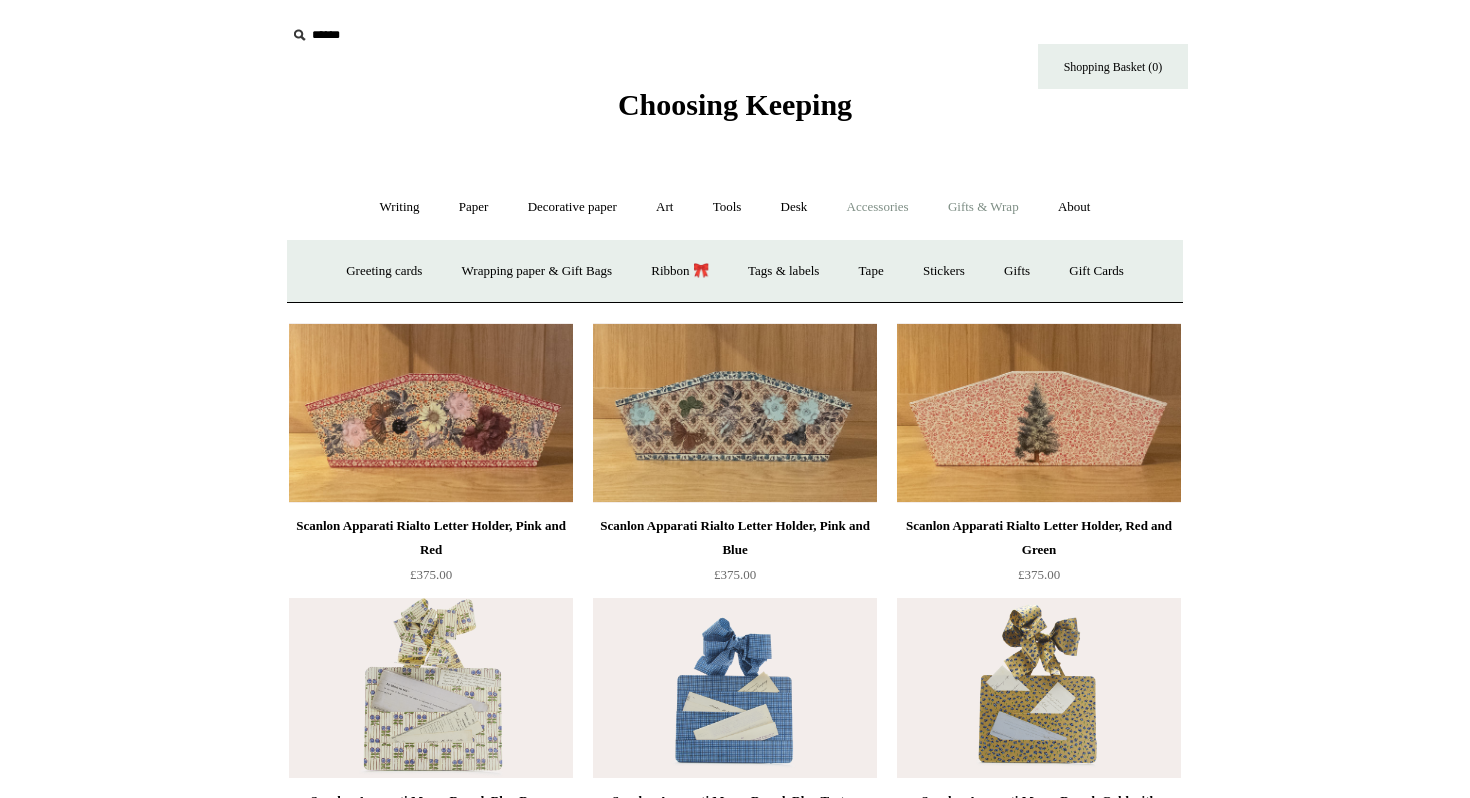 click on "Accessories +" at bounding box center [878, 207] 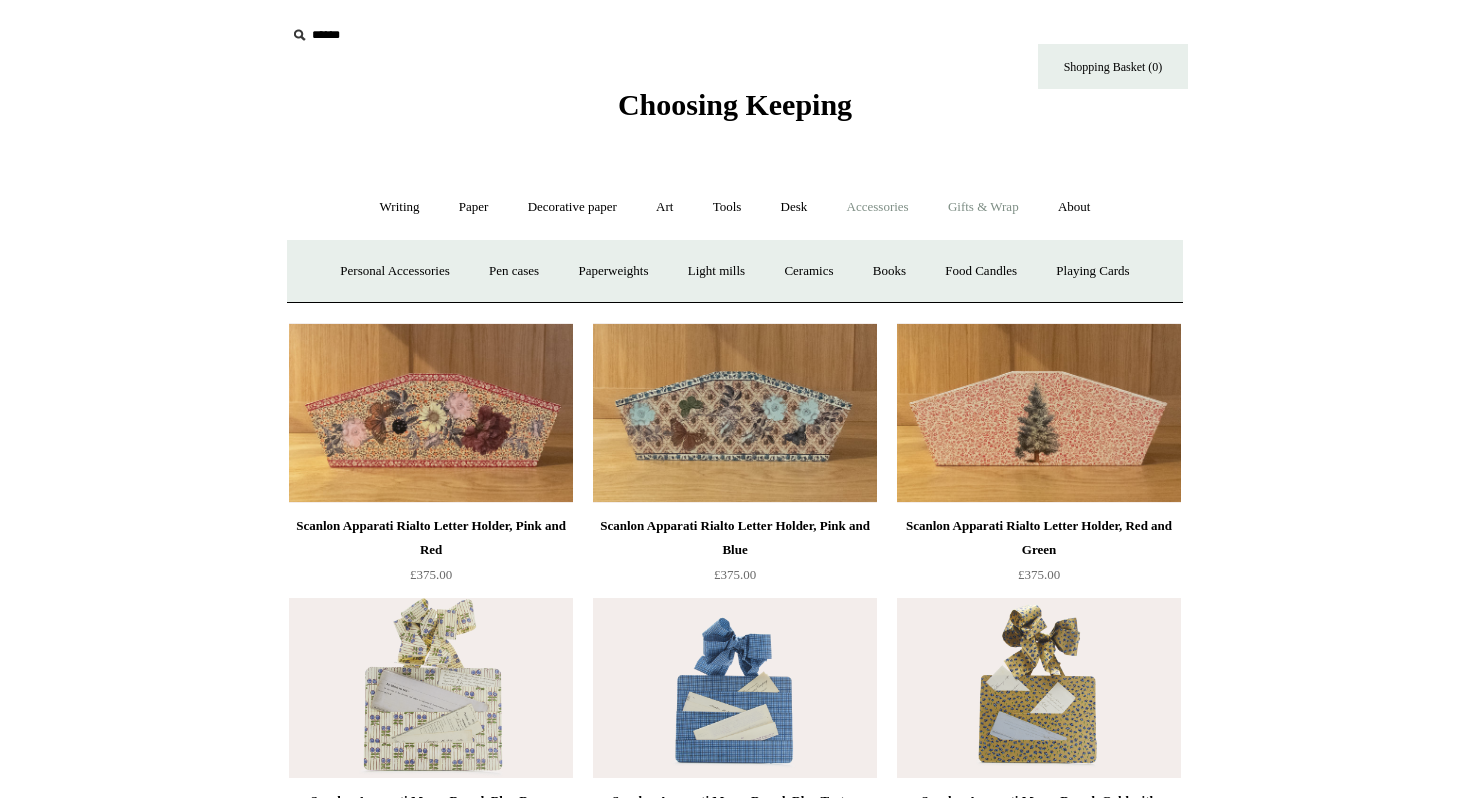 click on "Gifts & Wrap +" at bounding box center [983, 207] 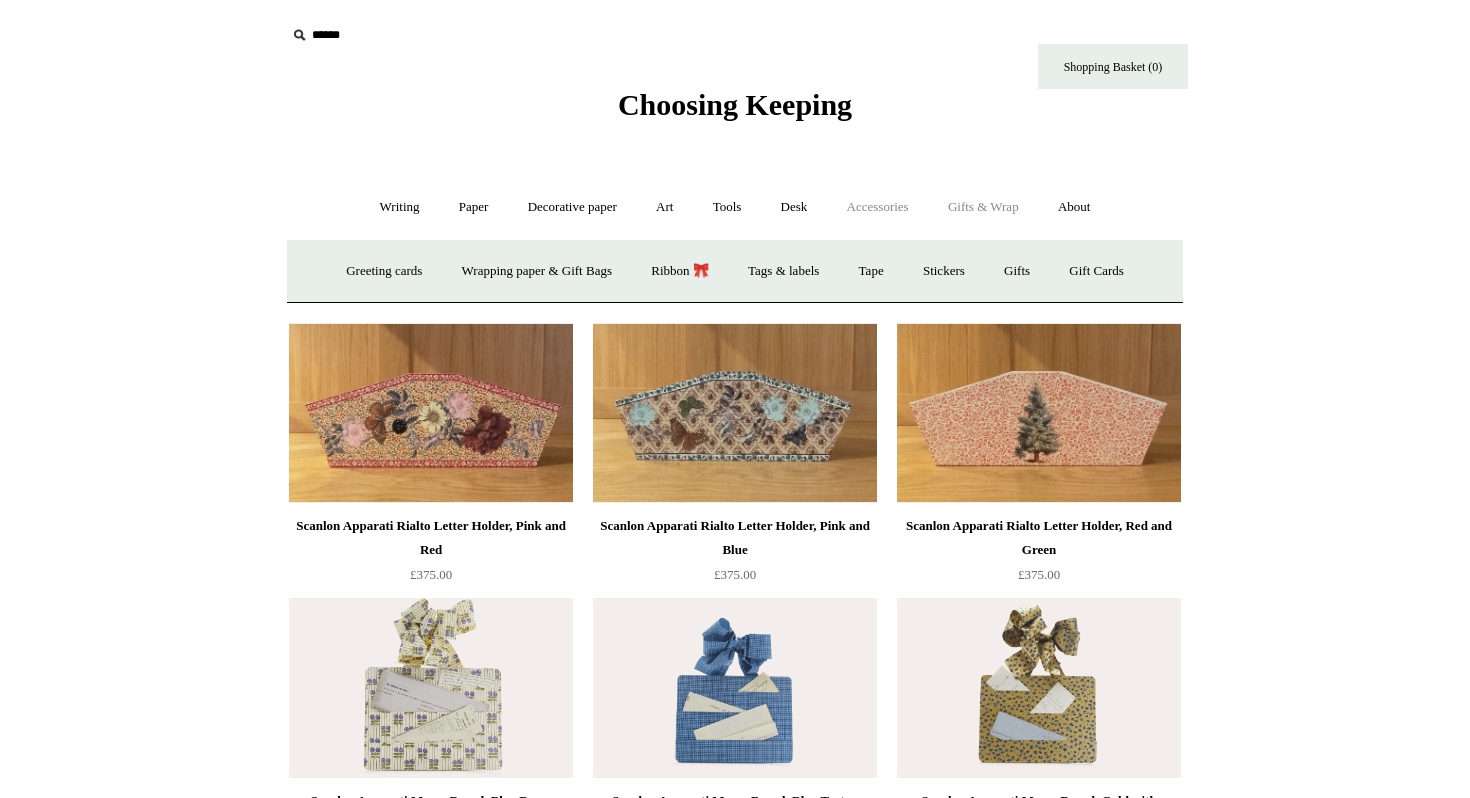 click on "Accessories +" at bounding box center [878, 207] 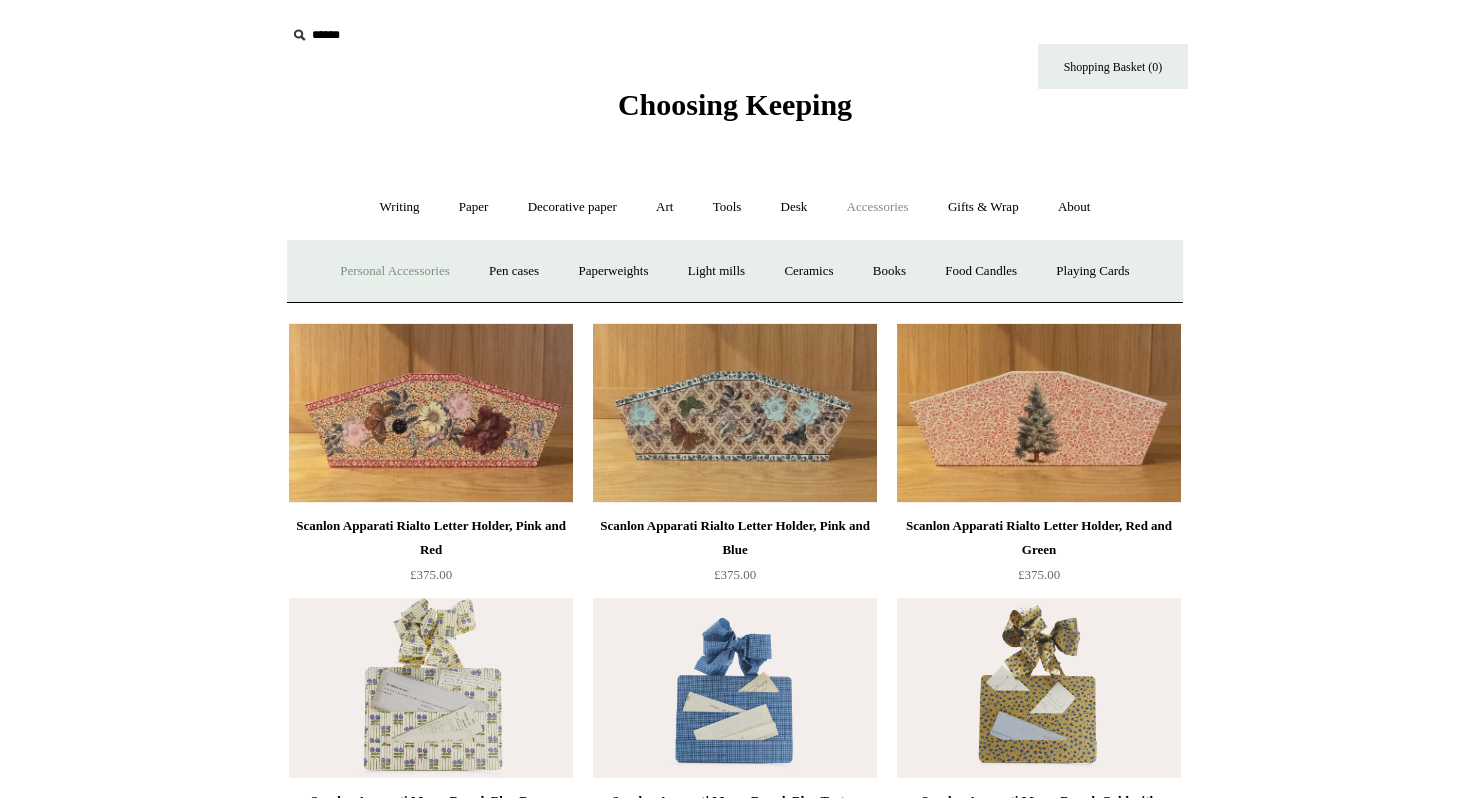 click on "Personal Accessories +" at bounding box center (394, 271) 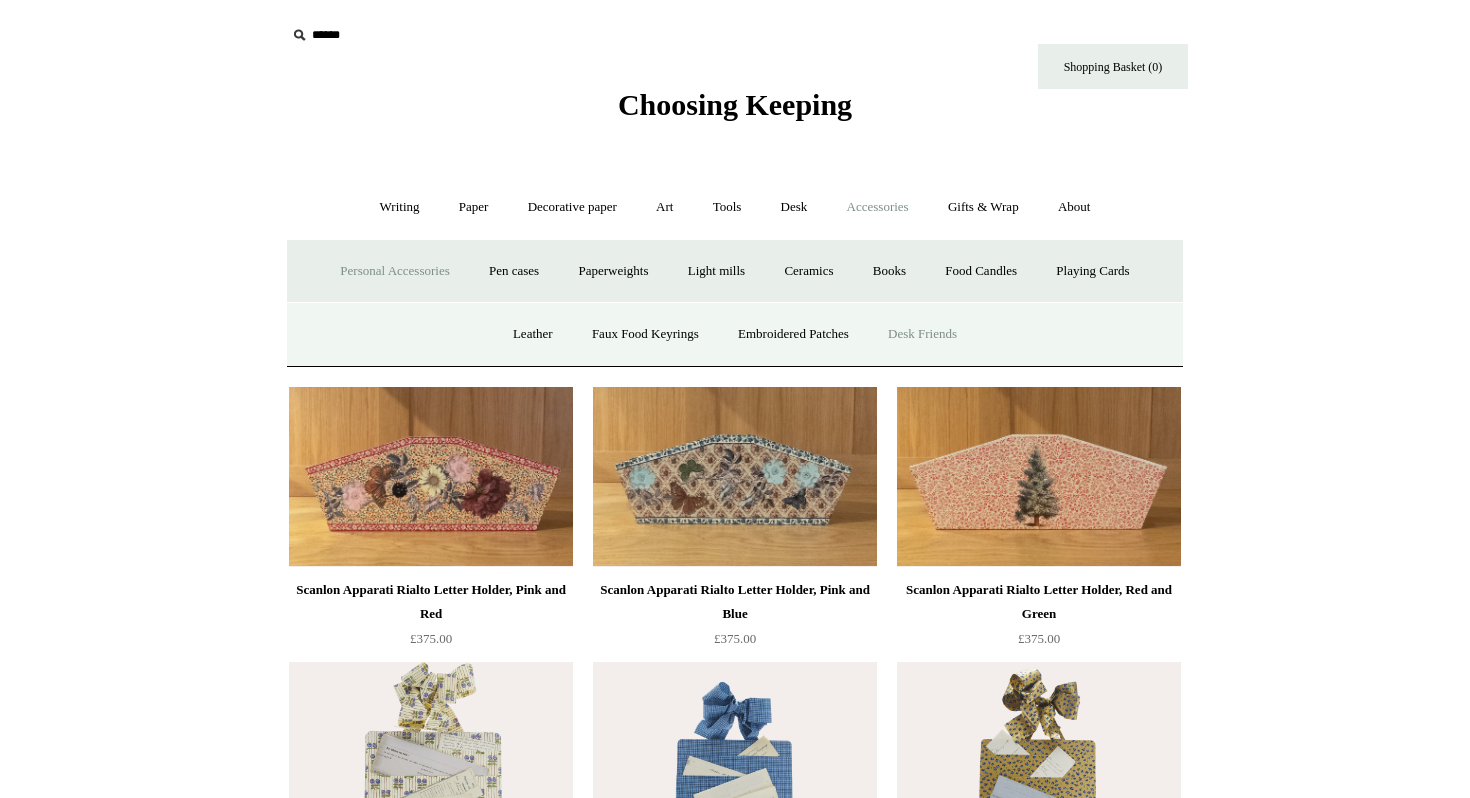 click on "Desk Friends" at bounding box center [922, 334] 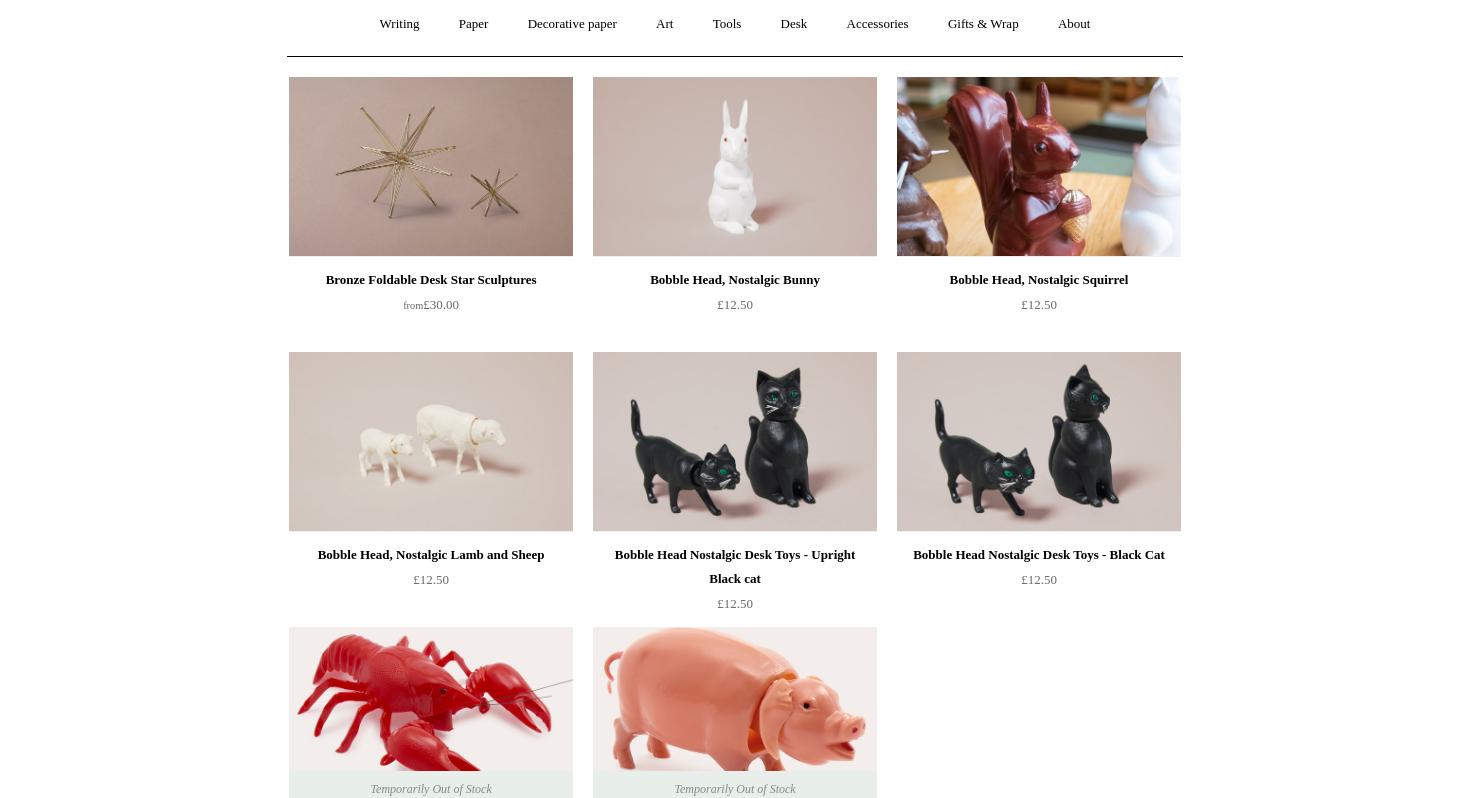 scroll, scrollTop: 147, scrollLeft: 0, axis: vertical 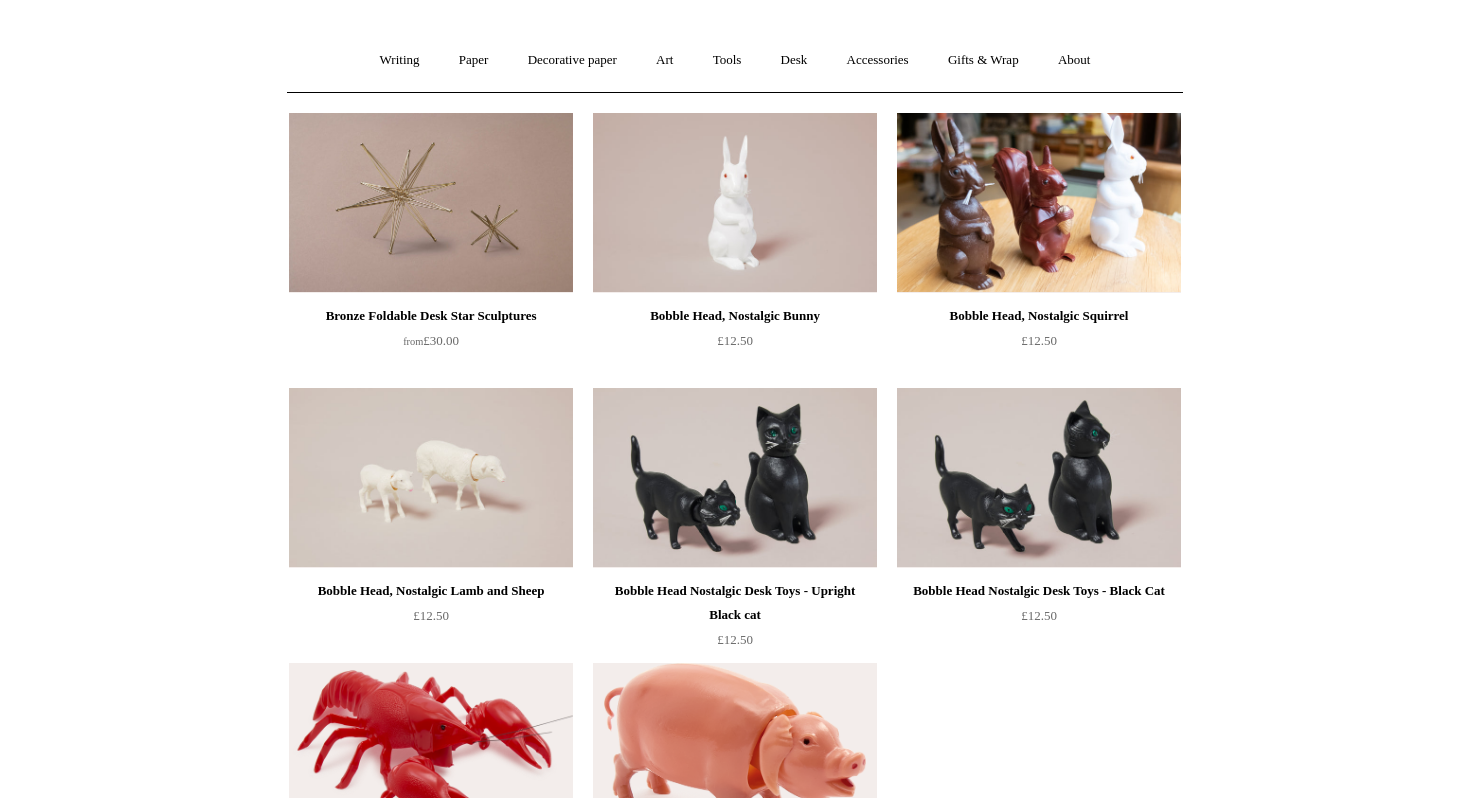 click on "Menu
Choosing Keeping
*
Shipping Information
Shopping Basket (0)
*
⤺
+ +" at bounding box center [735, 557] 